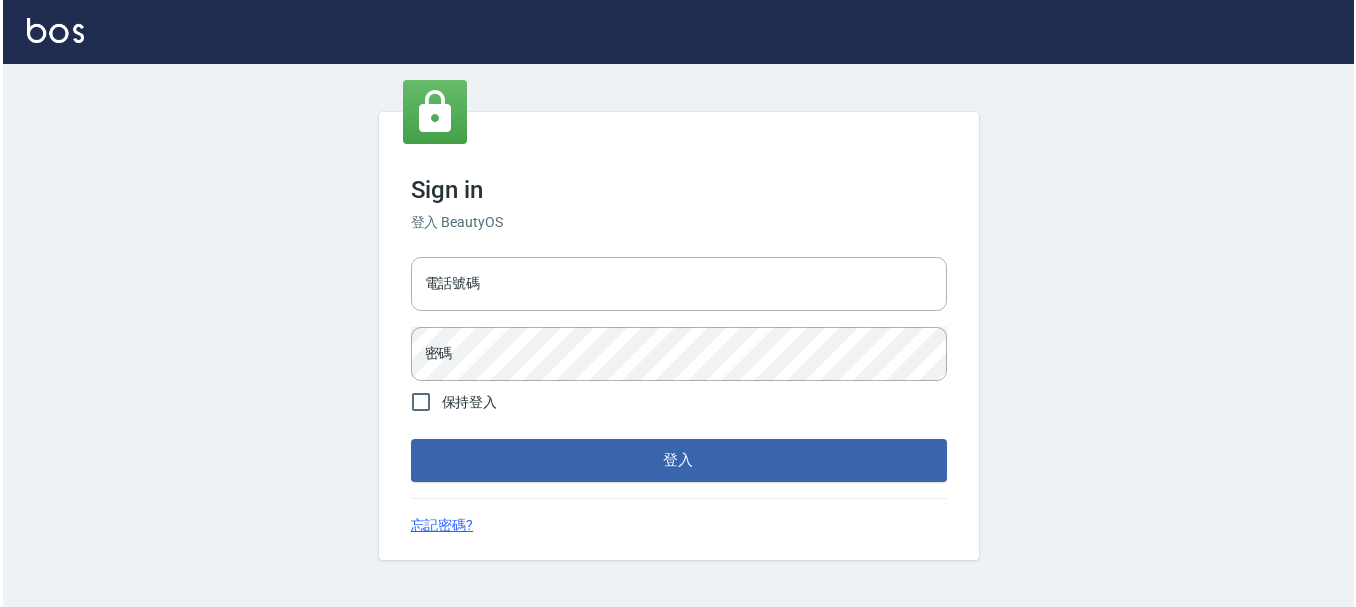 scroll, scrollTop: 0, scrollLeft: 0, axis: both 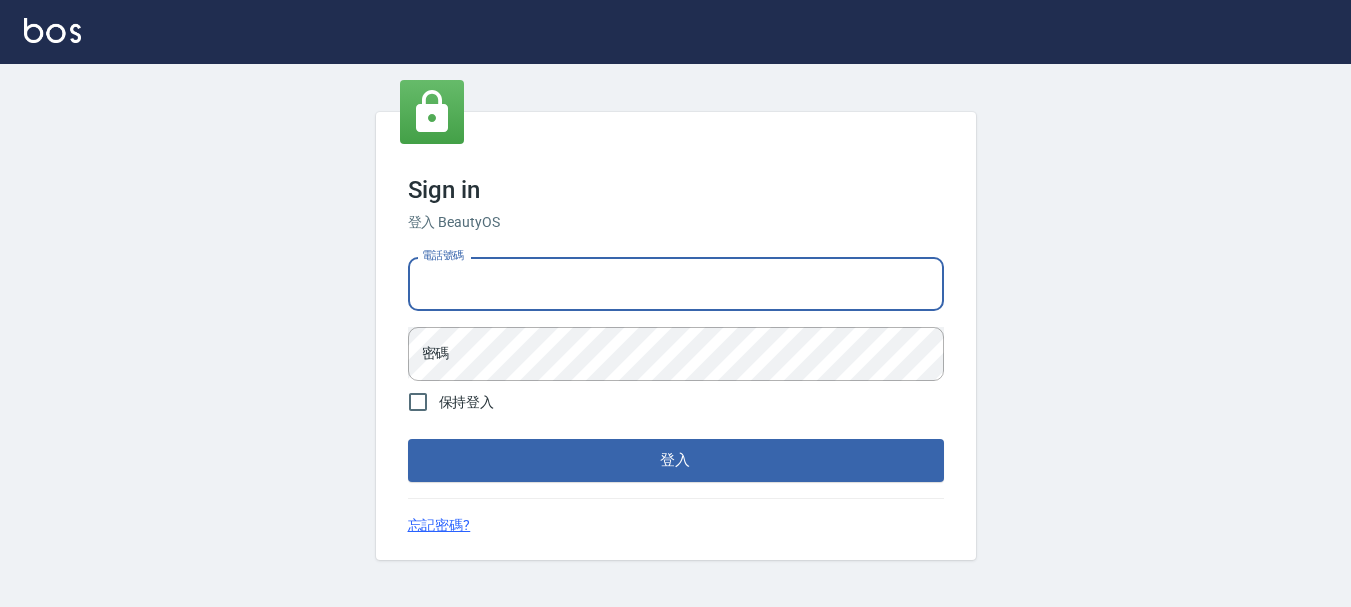 click on "電話號碼" at bounding box center [676, 284] 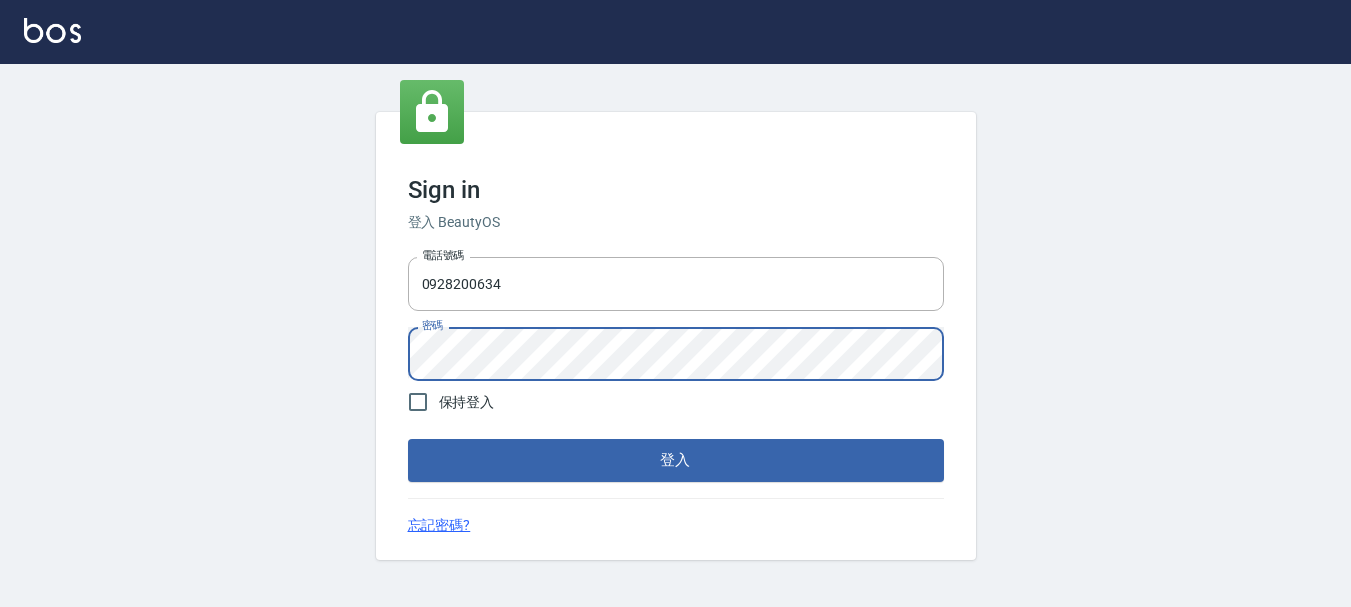 click on "登入" at bounding box center (676, 460) 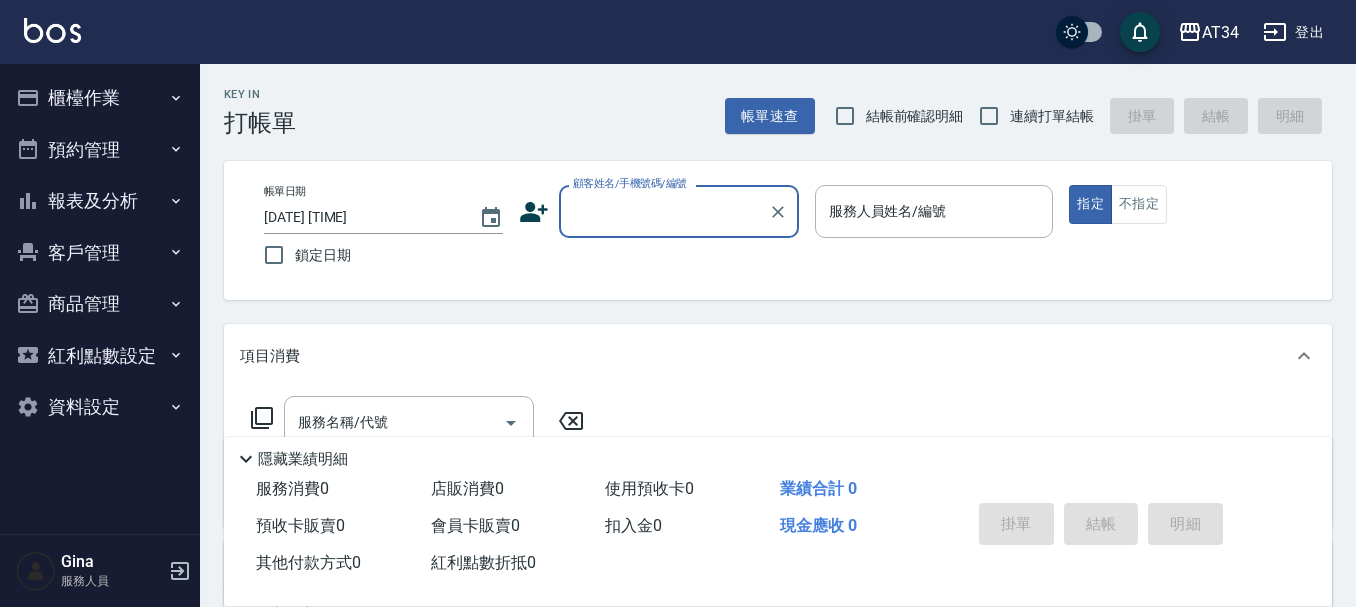 click on "預約管理" at bounding box center [100, 150] 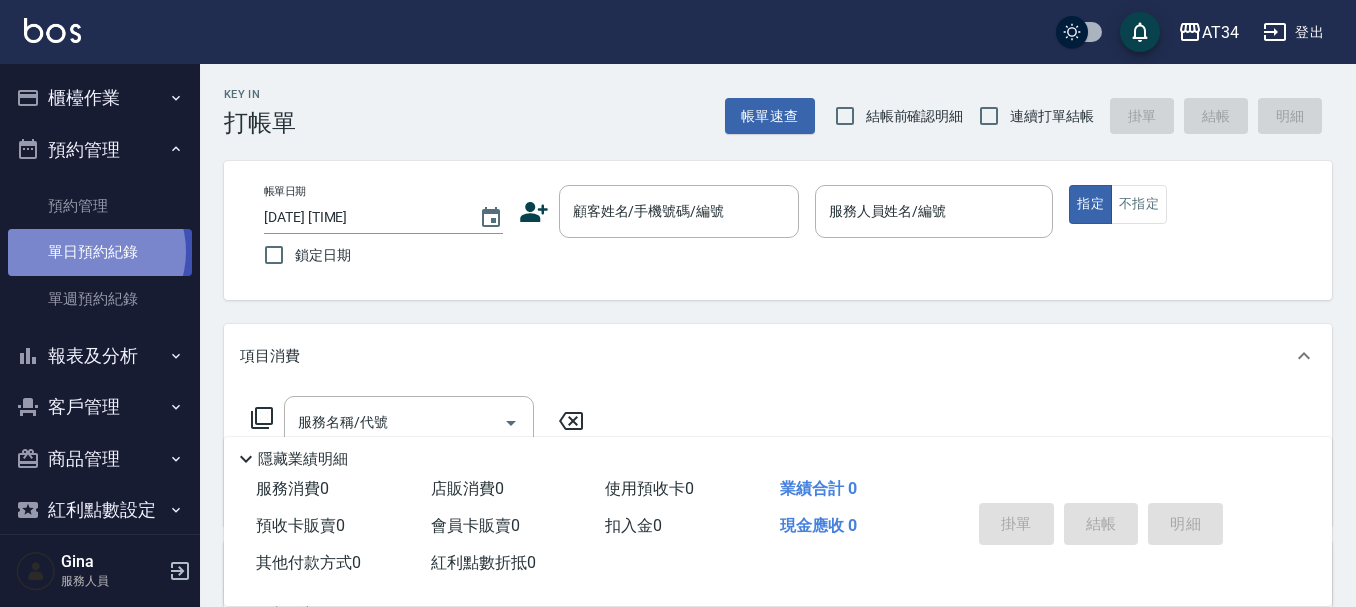 click on "單日預約紀錄" at bounding box center [100, 252] 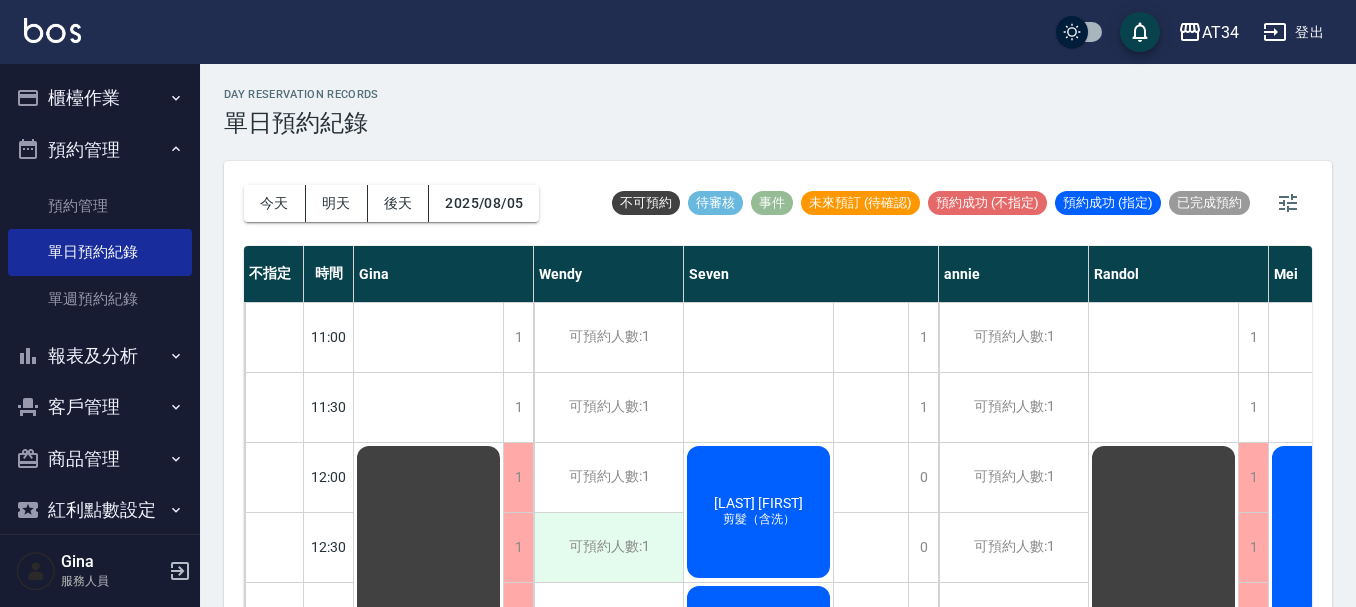 scroll, scrollTop: 100, scrollLeft: 0, axis: vertical 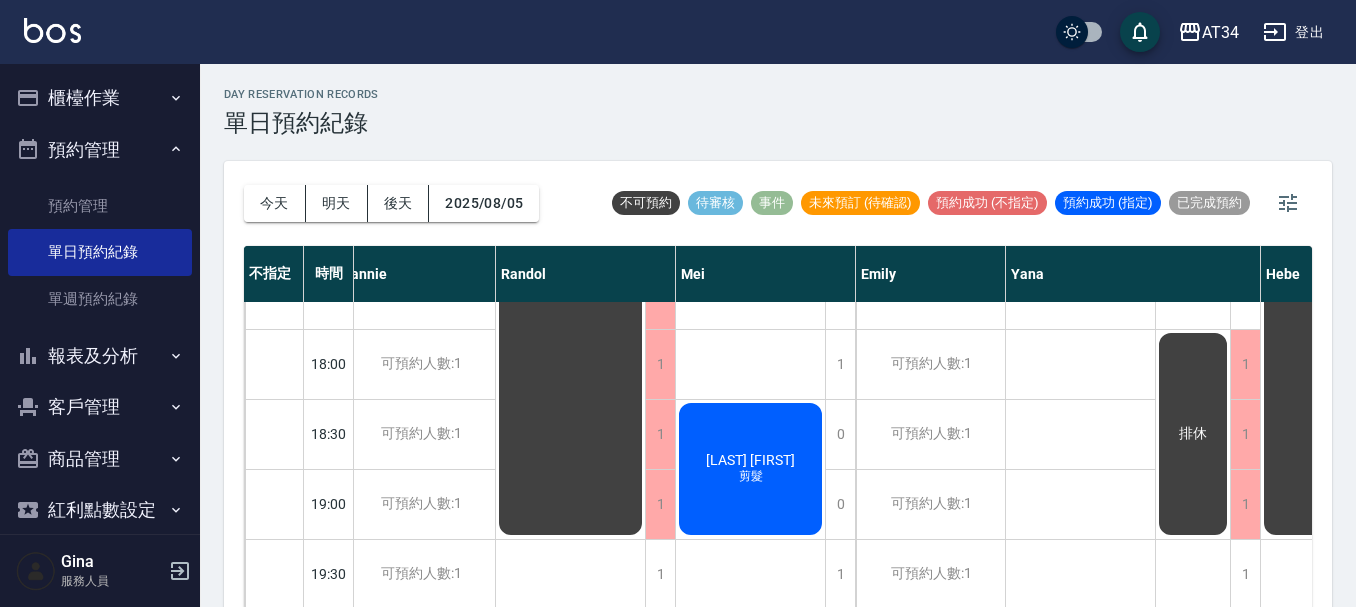 click on "櫃檯作業" at bounding box center [100, 98] 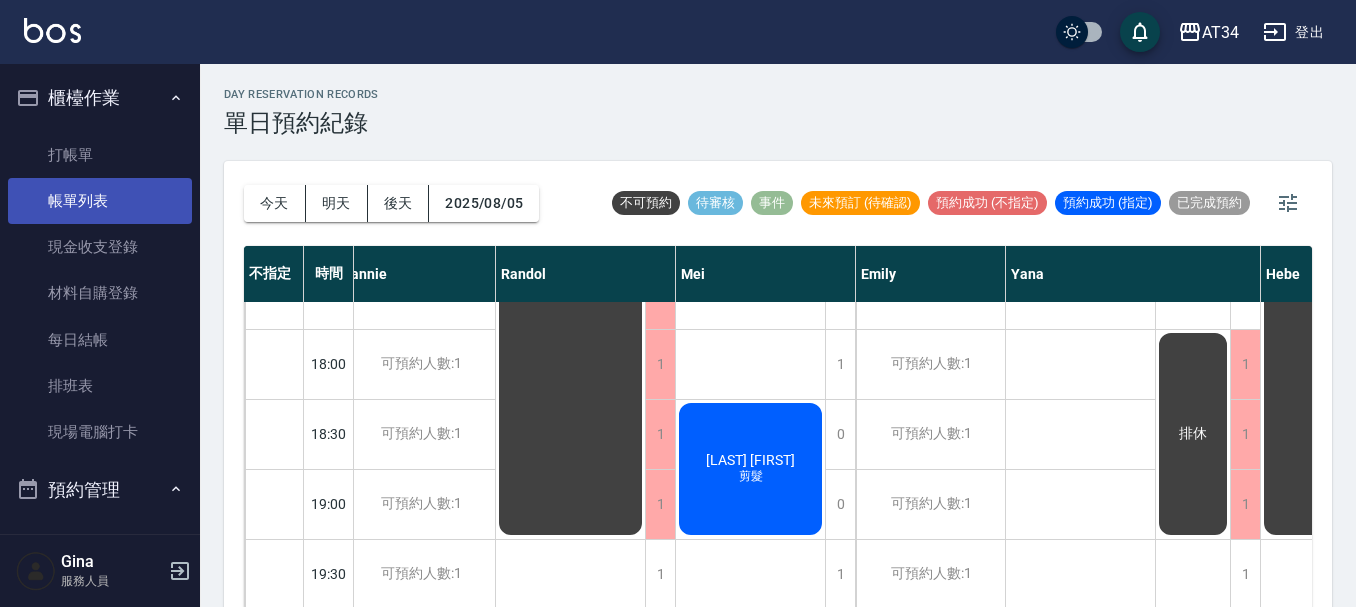 click on "帳單列表" at bounding box center [100, 201] 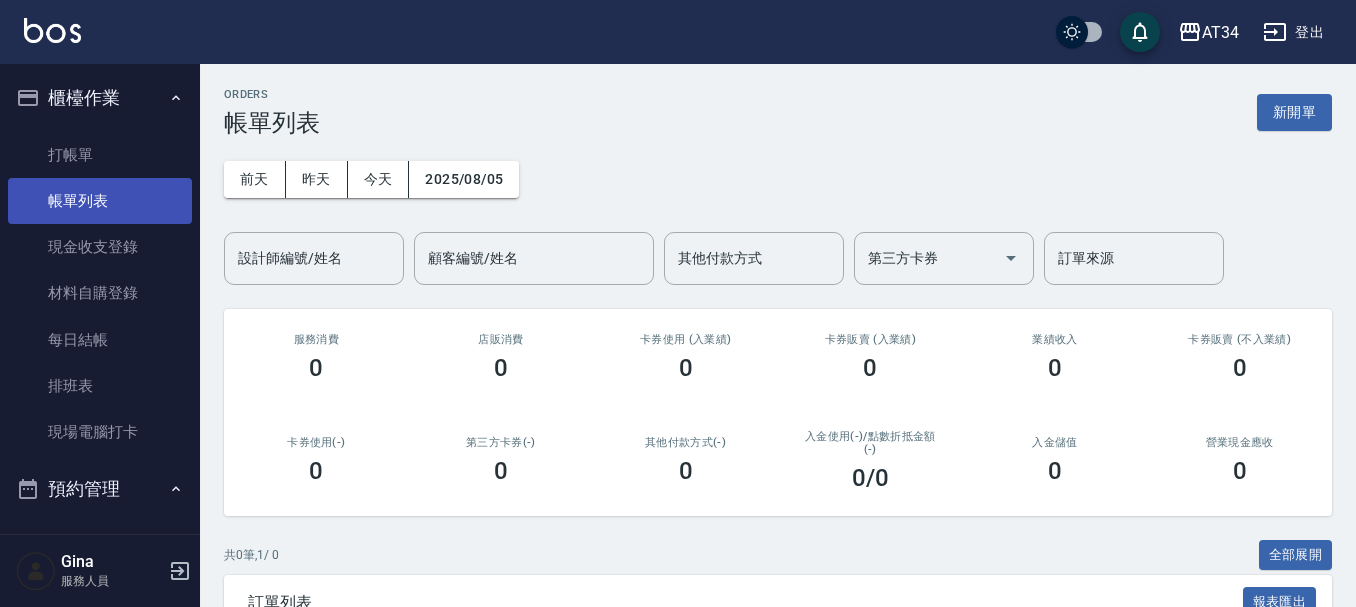 click on "帳單列表" at bounding box center [100, 201] 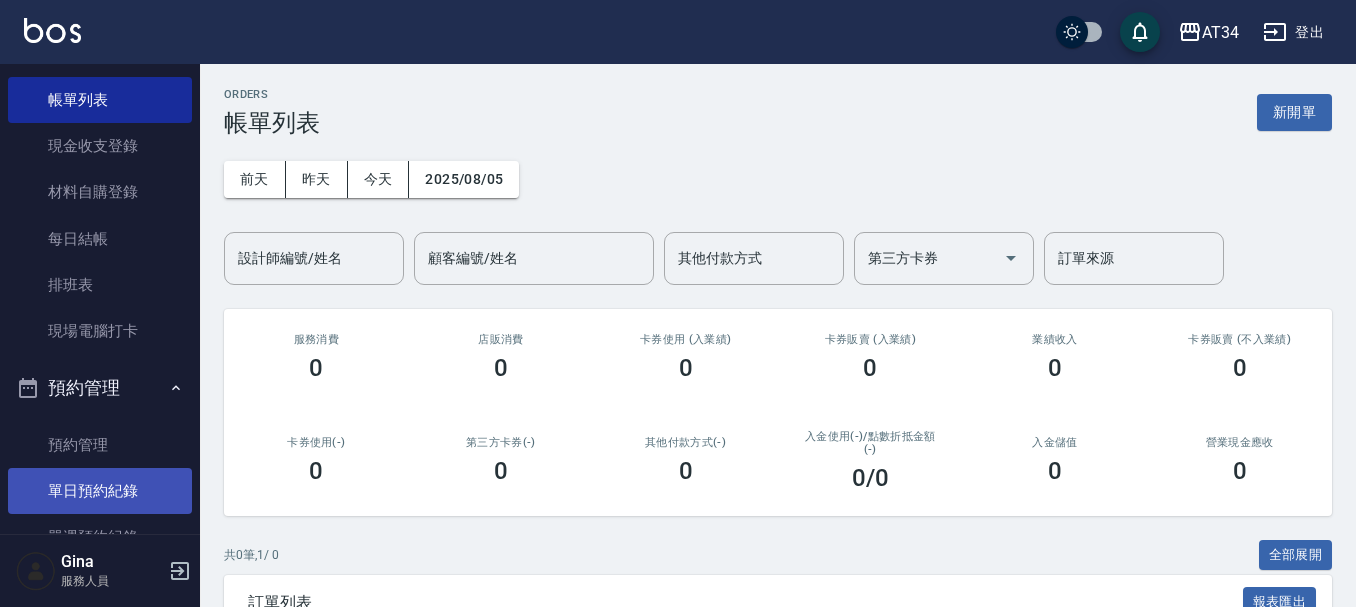 scroll, scrollTop: 300, scrollLeft: 0, axis: vertical 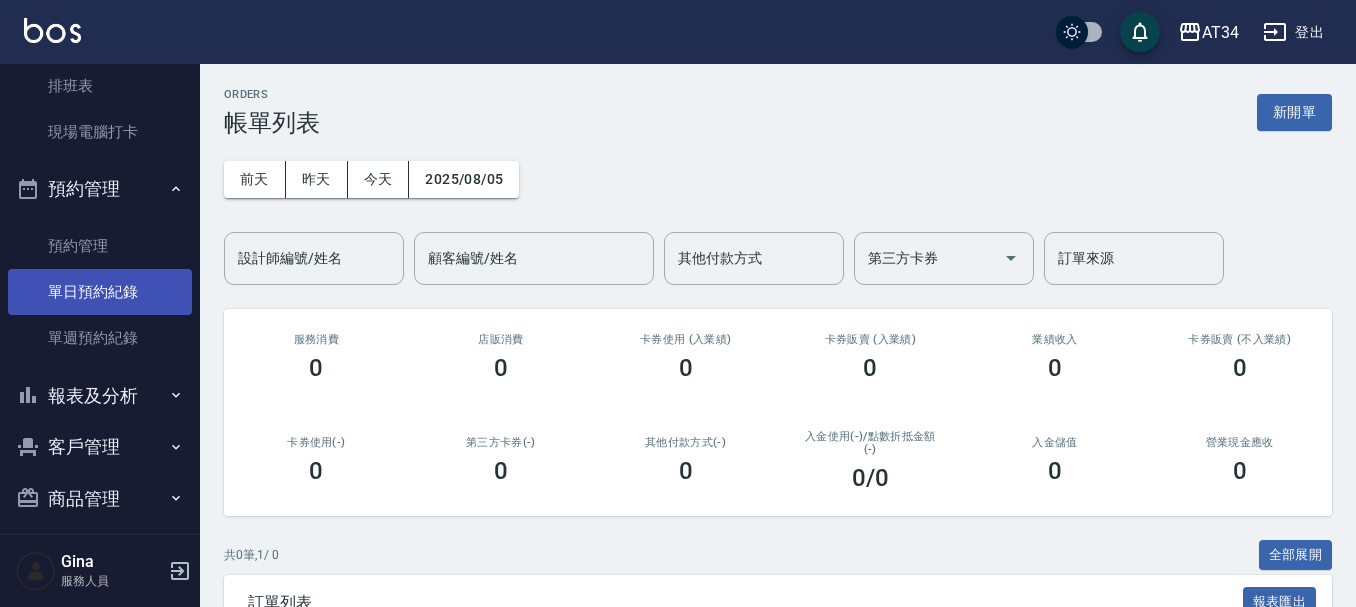 click on "單日預約紀錄" at bounding box center [100, 292] 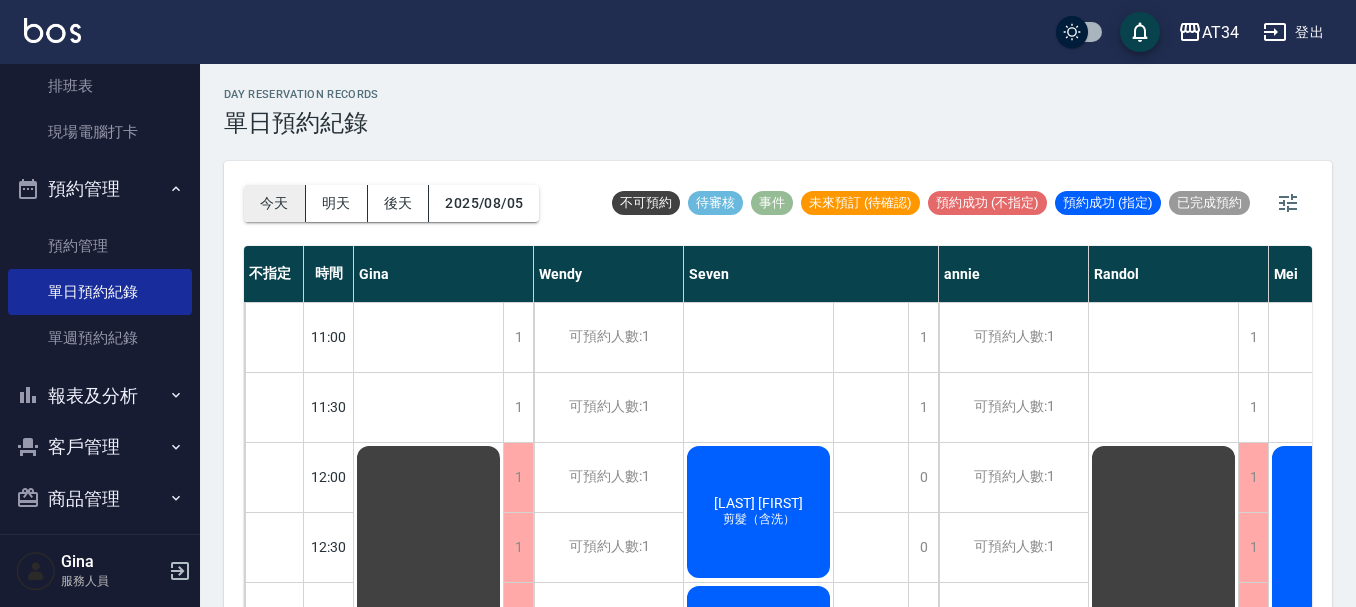 click on "今天" at bounding box center [275, 203] 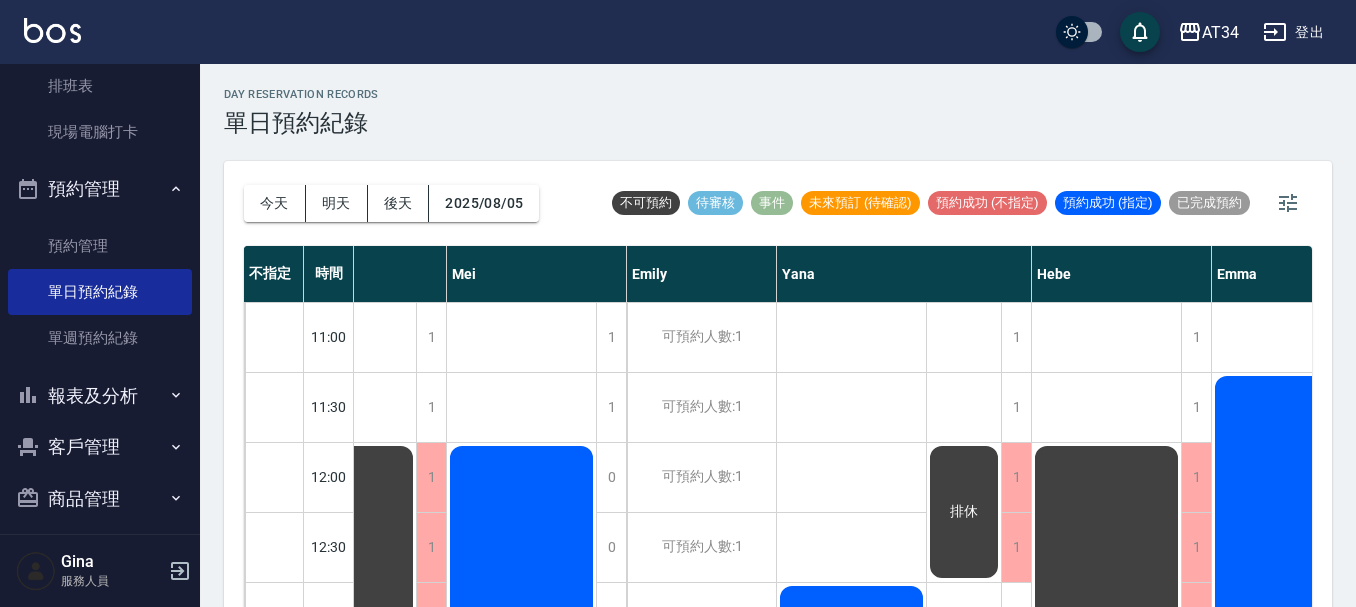 scroll, scrollTop: 0, scrollLeft: 830, axis: horizontal 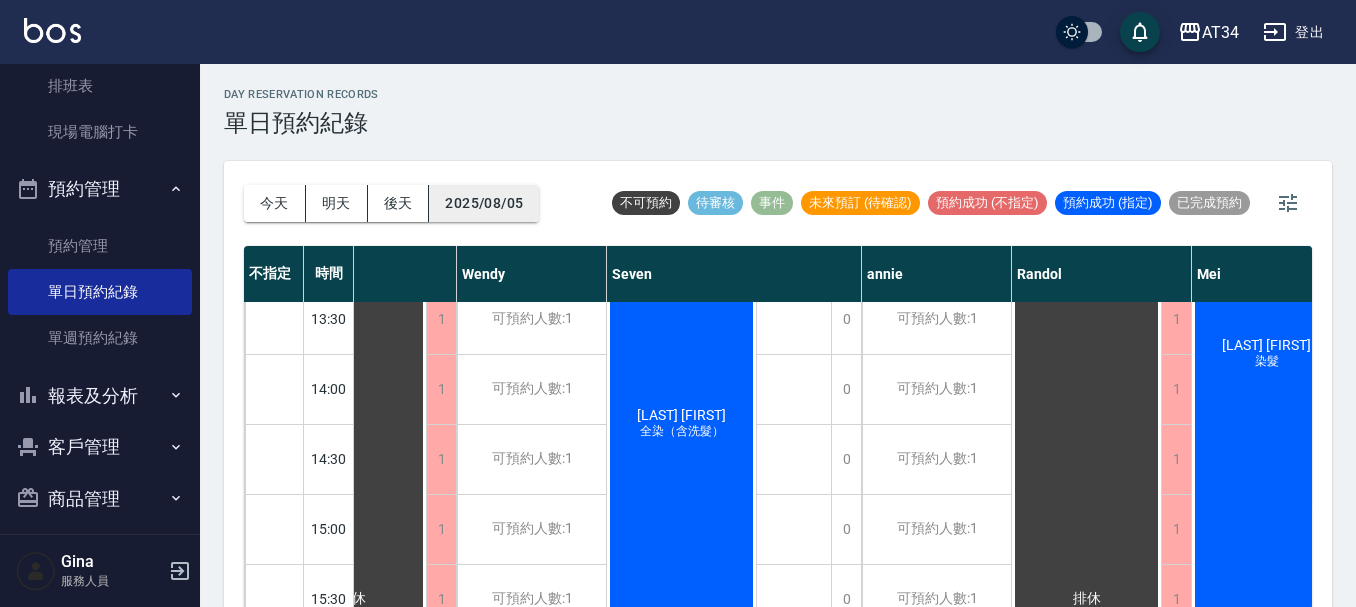 click on "2025/08/05" at bounding box center (484, 203) 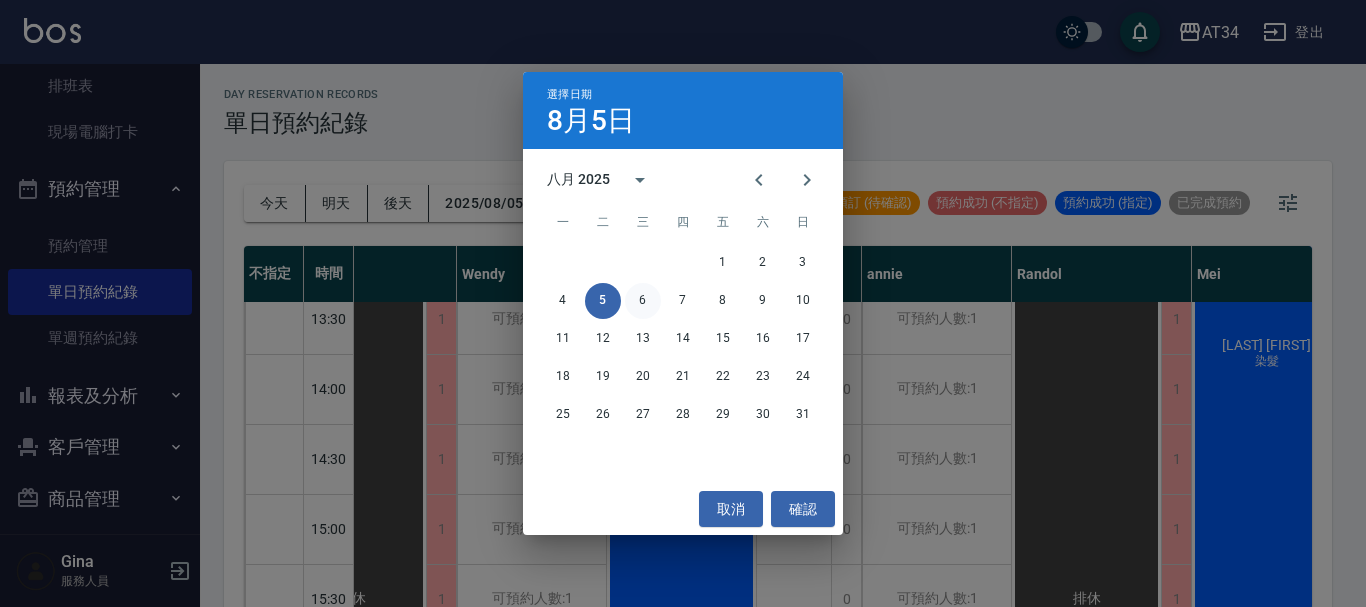 click on "6" at bounding box center [643, 301] 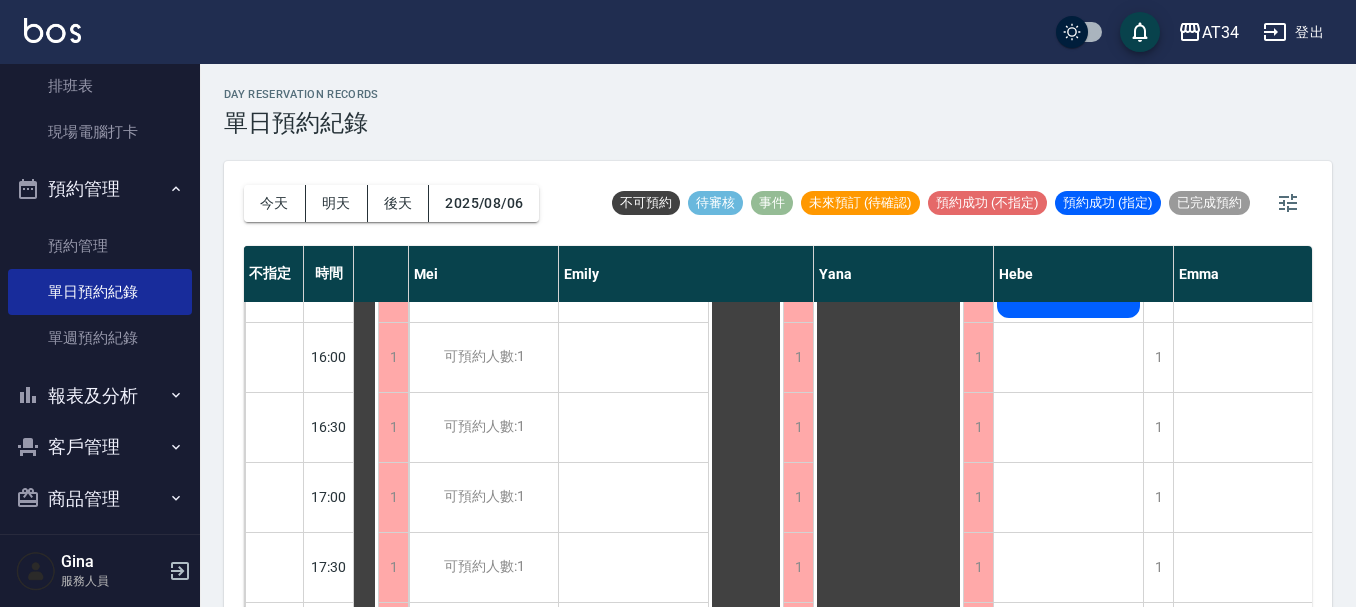 scroll, scrollTop: 1900, scrollLeft: 785, axis: both 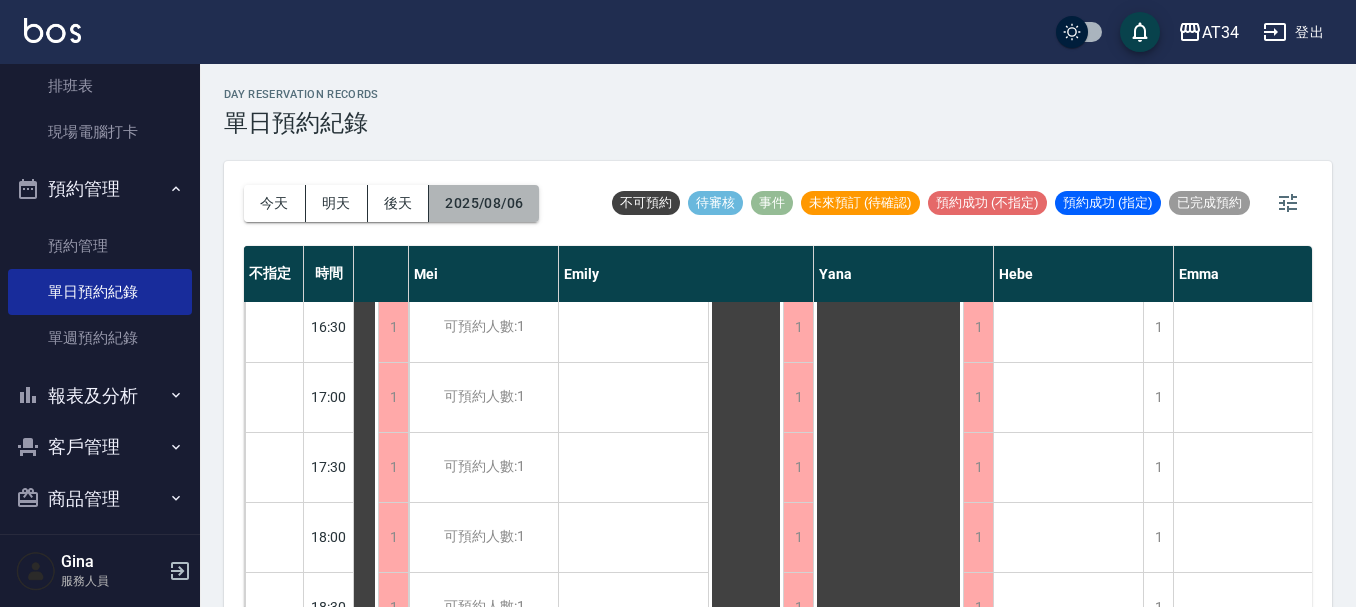 click on "2025/08/06" at bounding box center (484, 203) 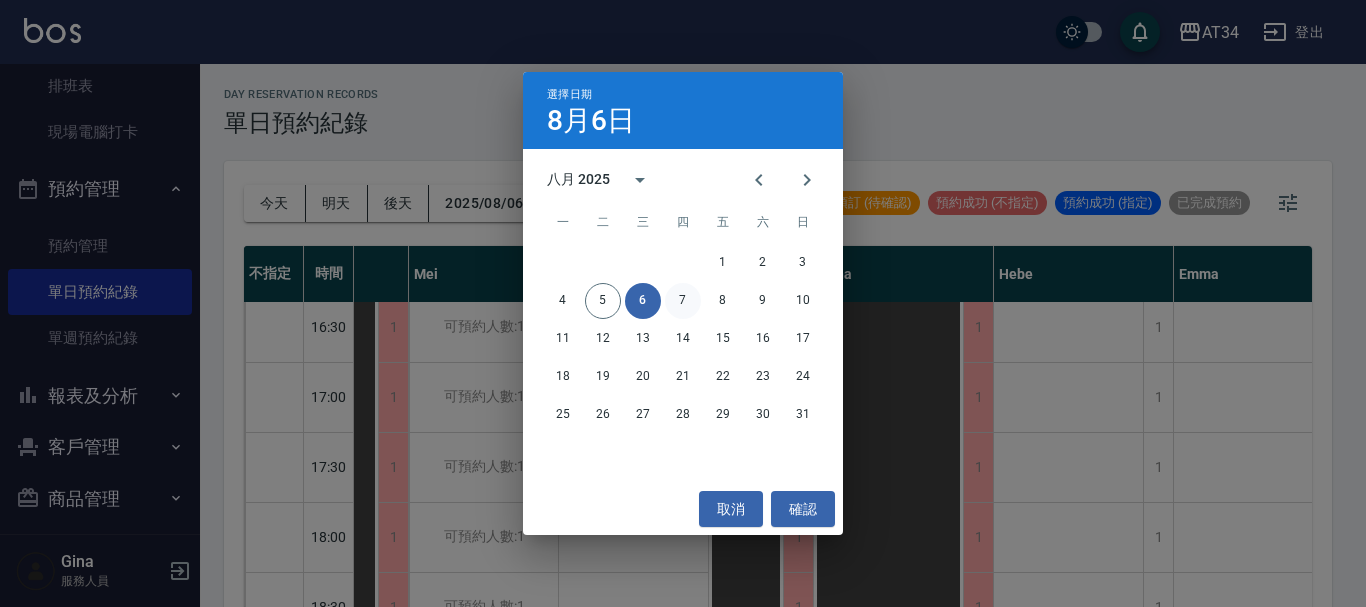 click on "7" at bounding box center [683, 301] 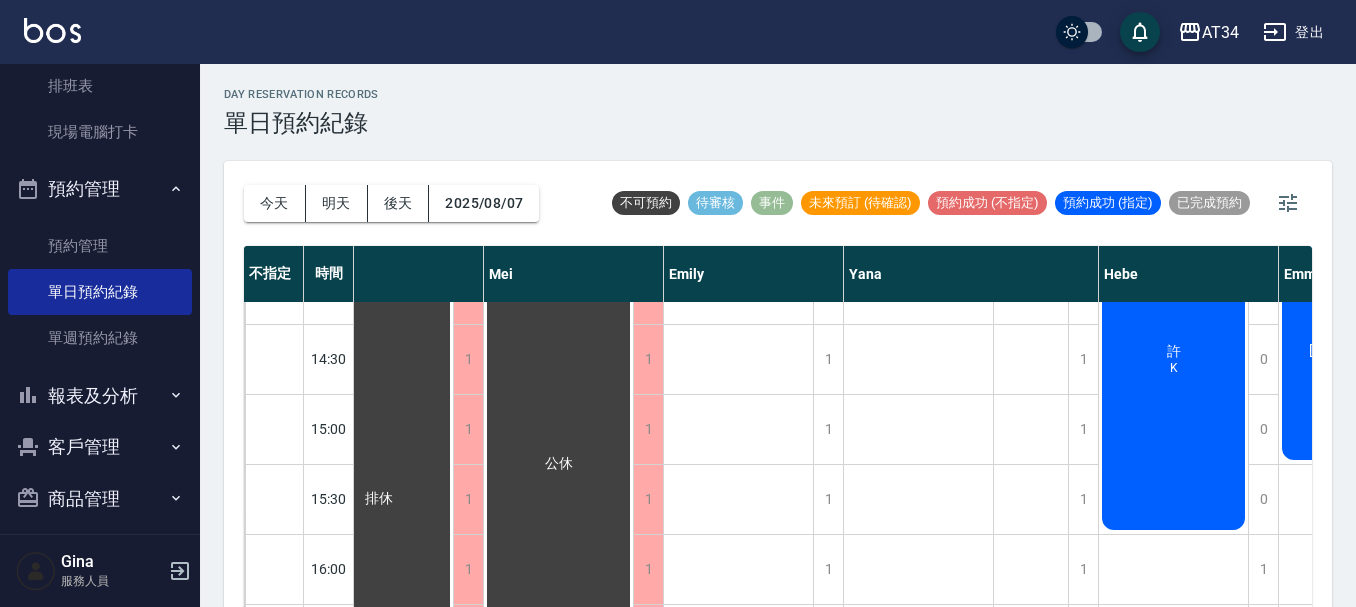 scroll, scrollTop: 968, scrollLeft: 785, axis: both 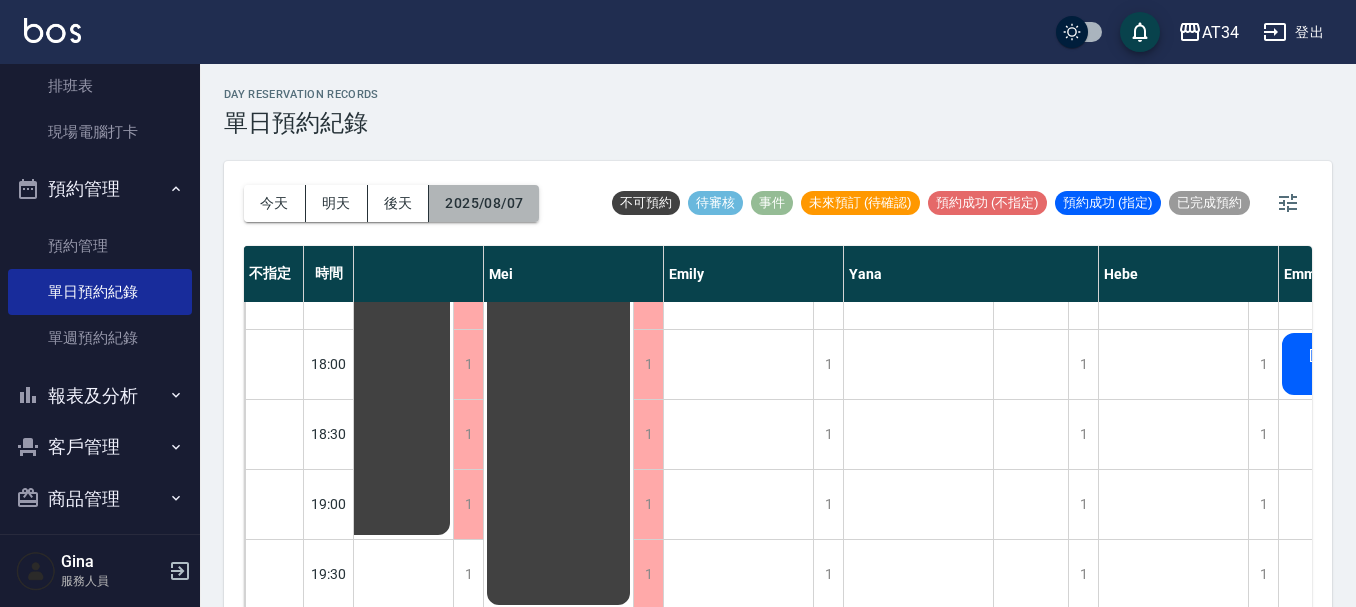 click on "2025/08/07" at bounding box center [484, 203] 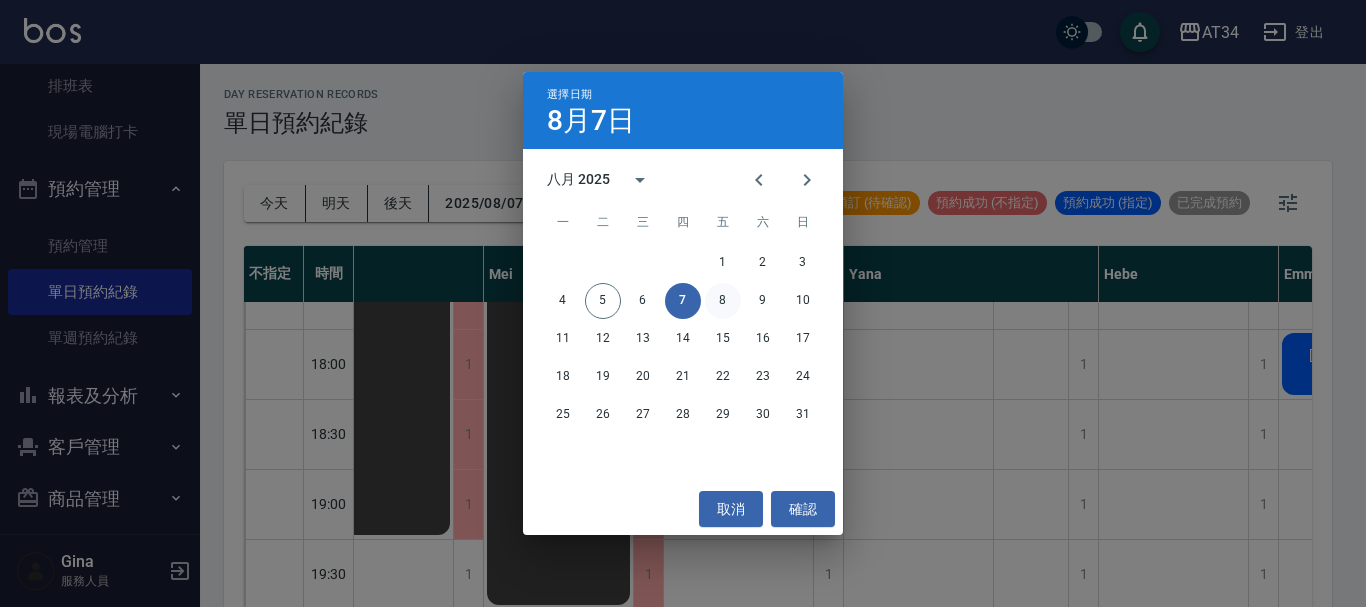 click on "8" at bounding box center [723, 301] 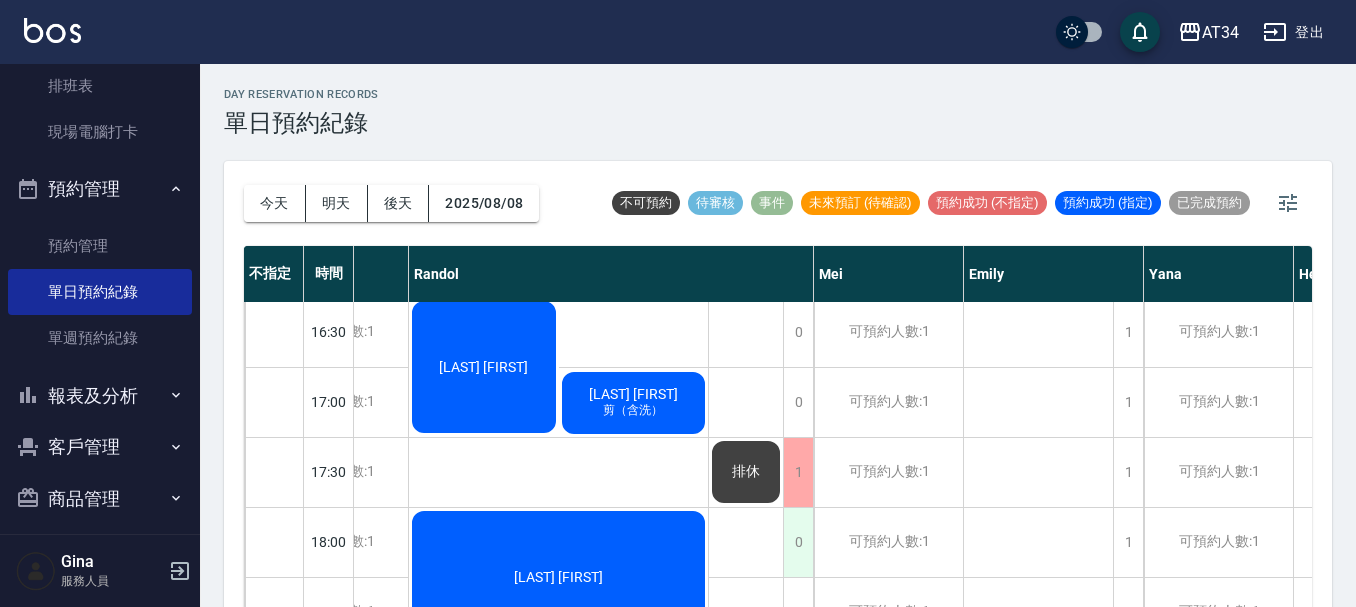 scroll, scrollTop: 768, scrollLeft: 785, axis: both 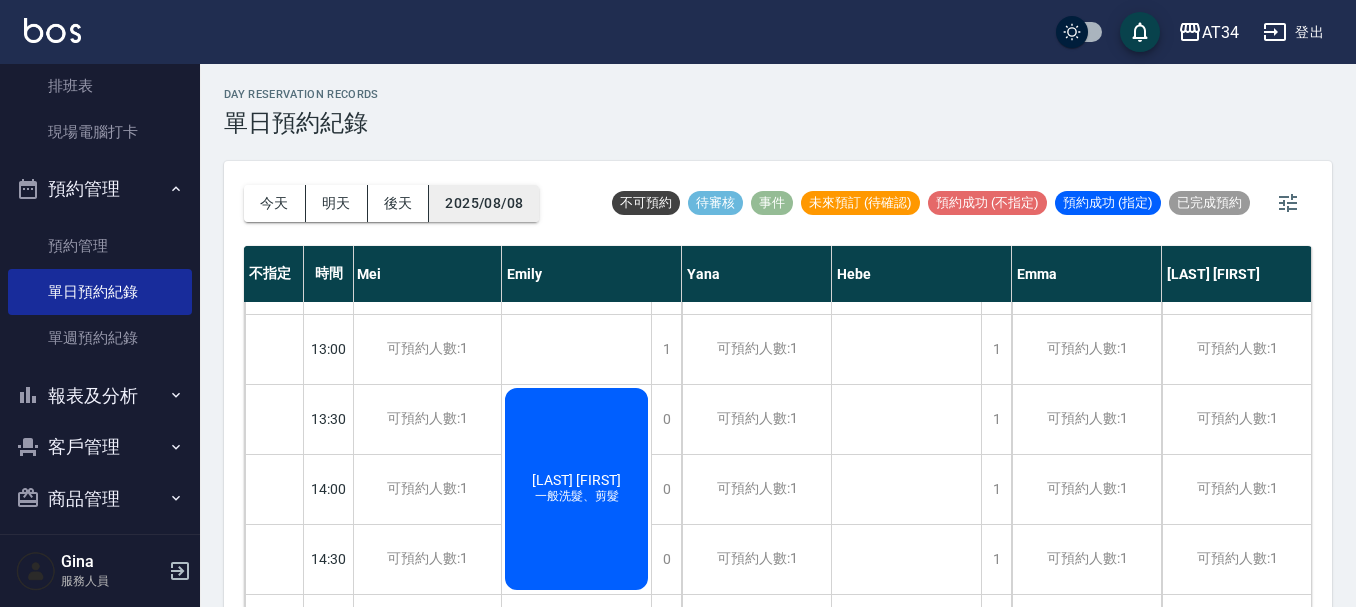 click on "2025/08/08" at bounding box center [484, 203] 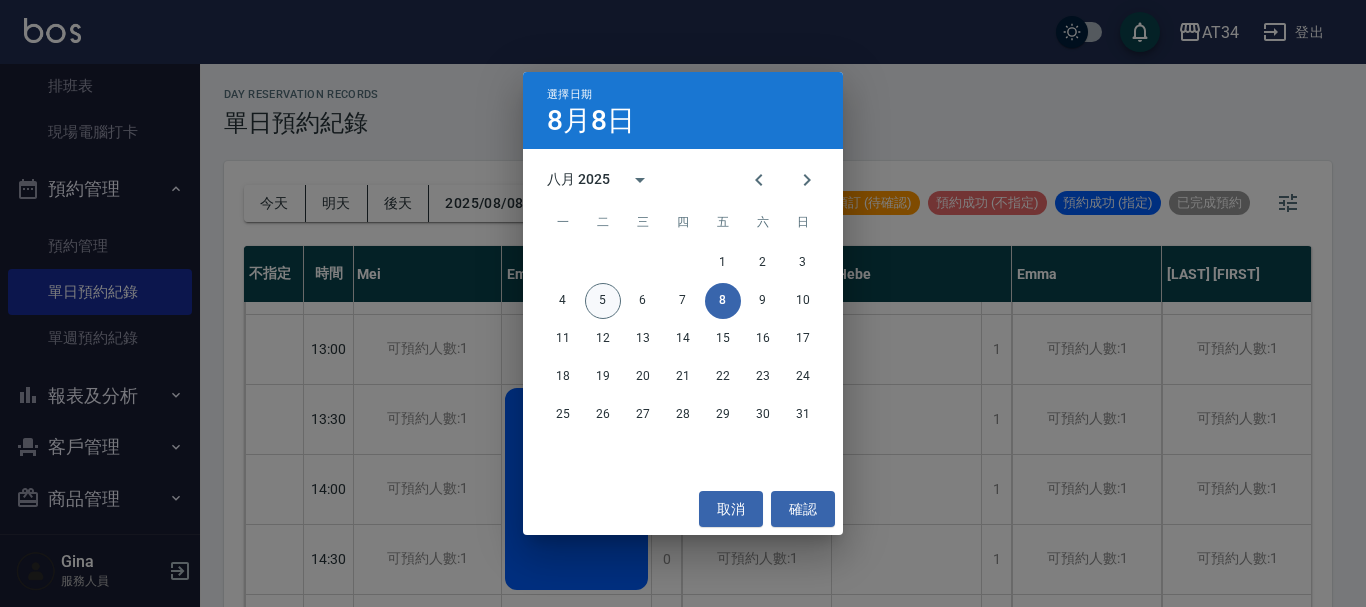 click on "5" at bounding box center [603, 301] 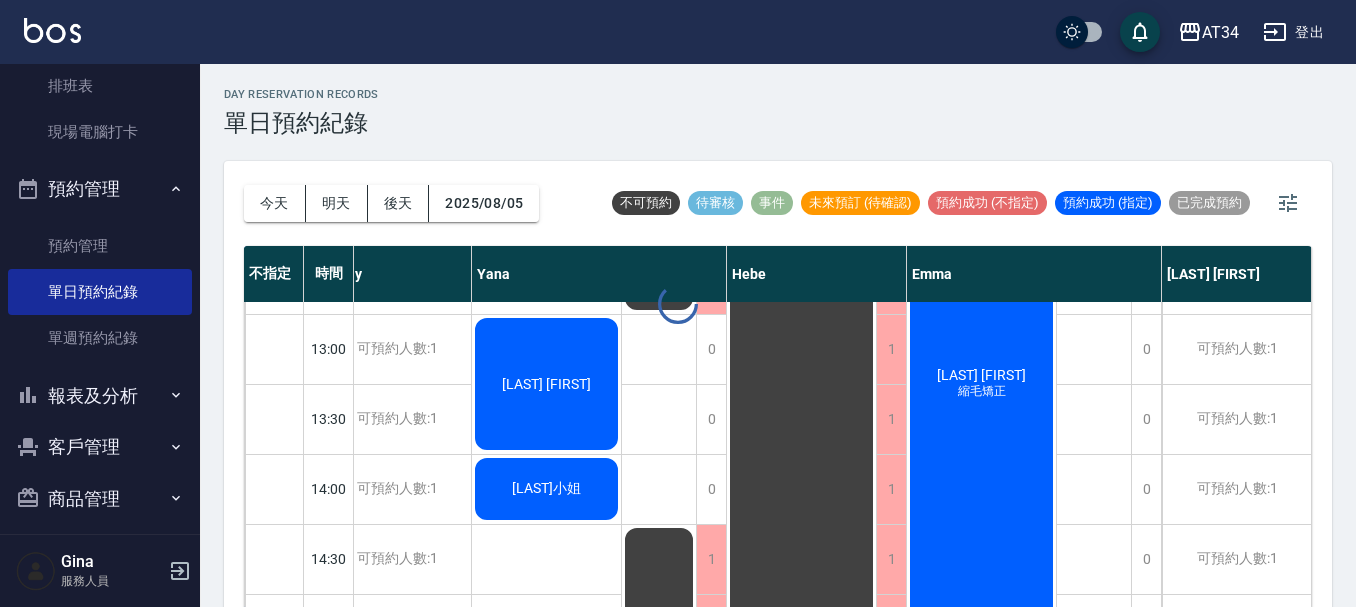 scroll, scrollTop: 268, scrollLeft: 1137, axis: both 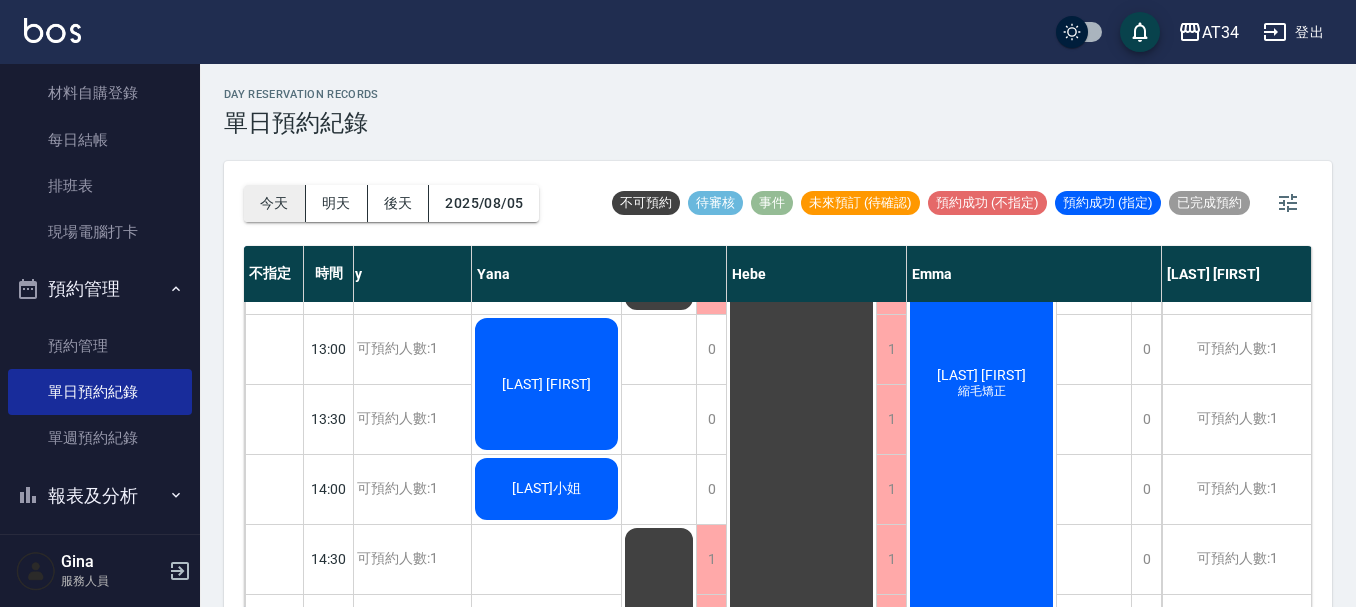 click on "今天" at bounding box center (275, 203) 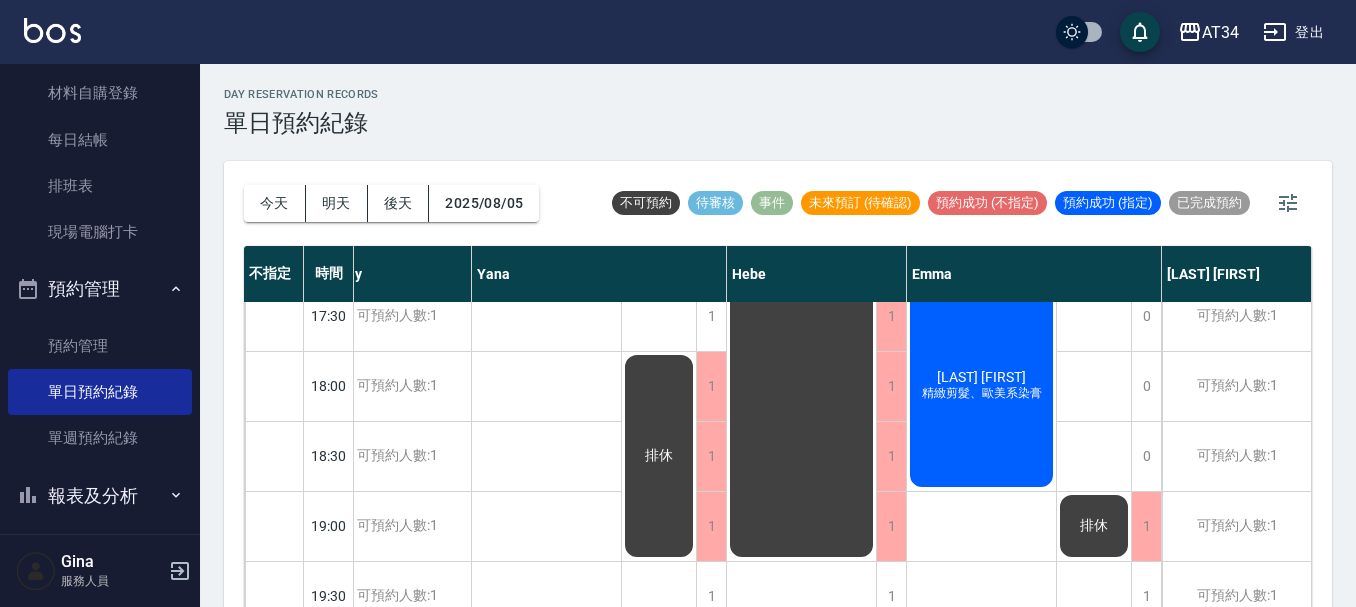 scroll, scrollTop: 968, scrollLeft: 1137, axis: both 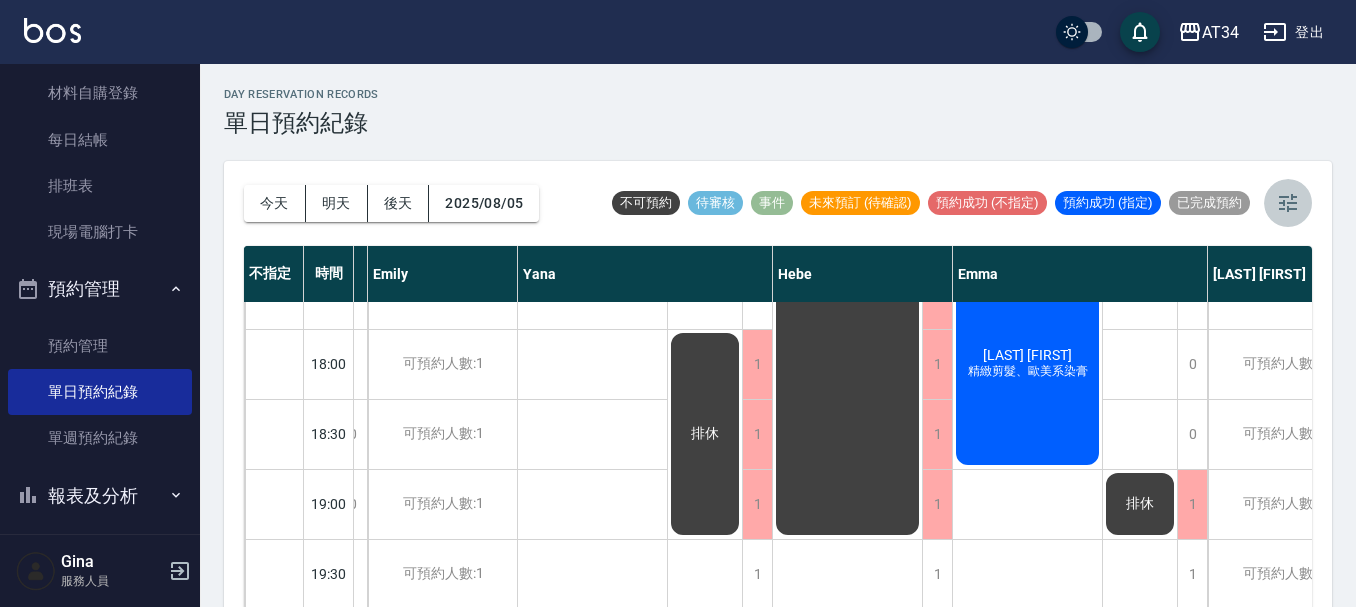 click 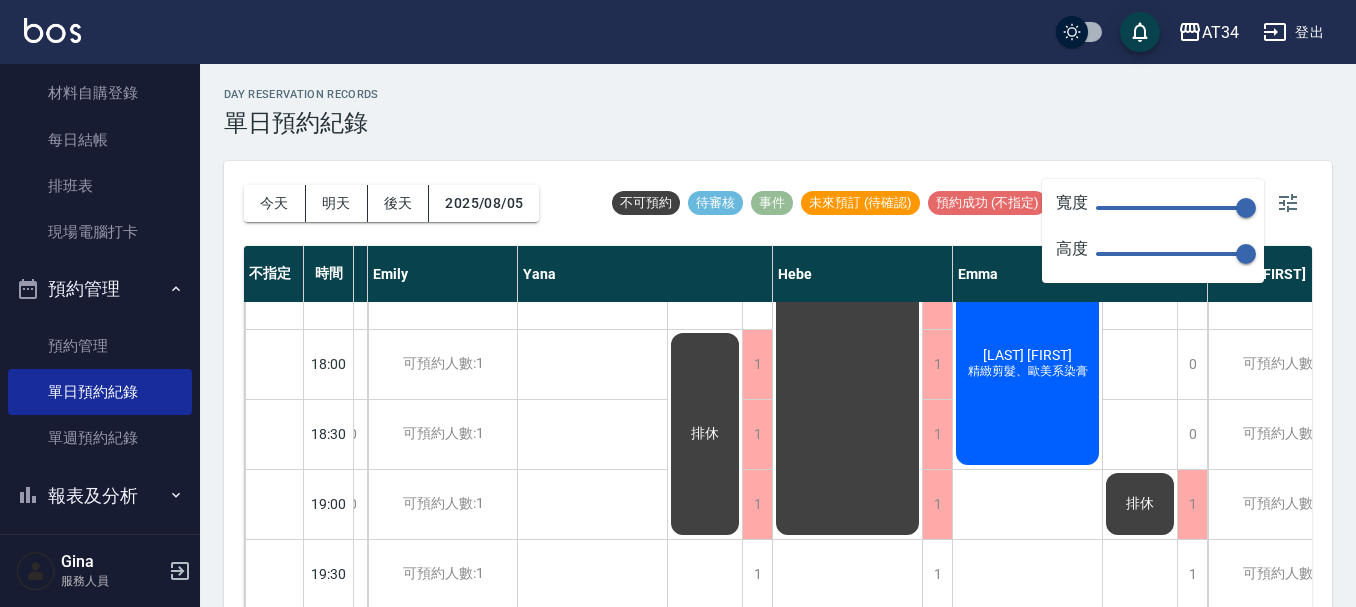 type on "26" 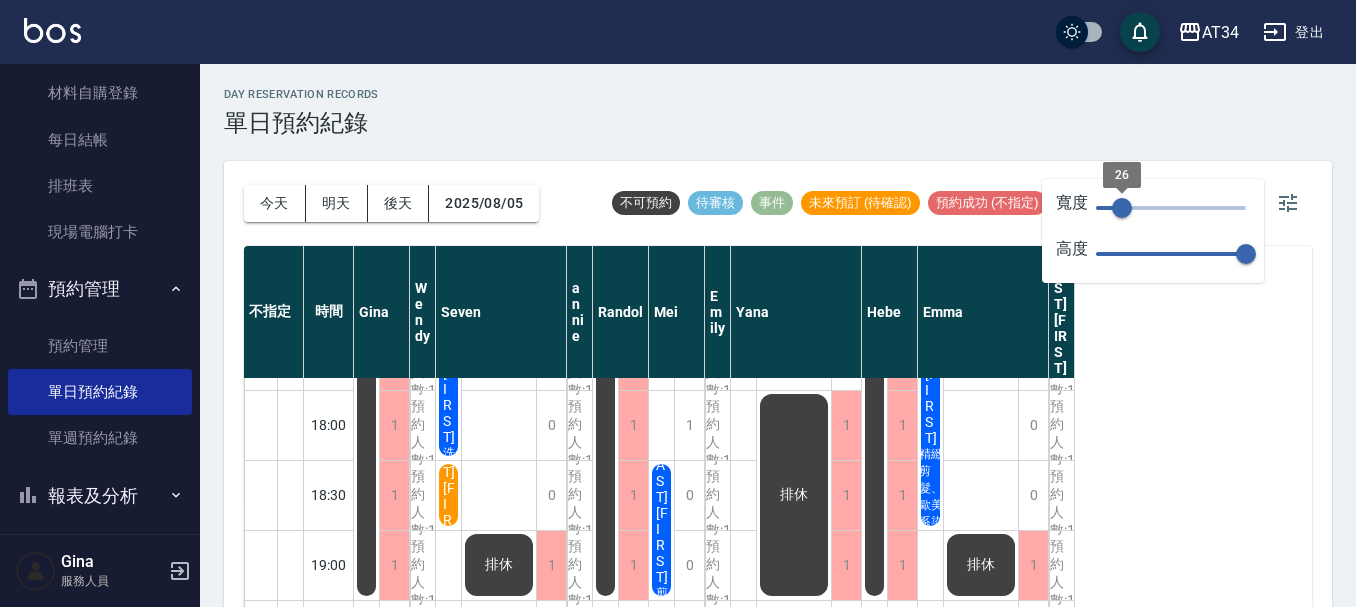 scroll, scrollTop: 968, scrollLeft: 0, axis: vertical 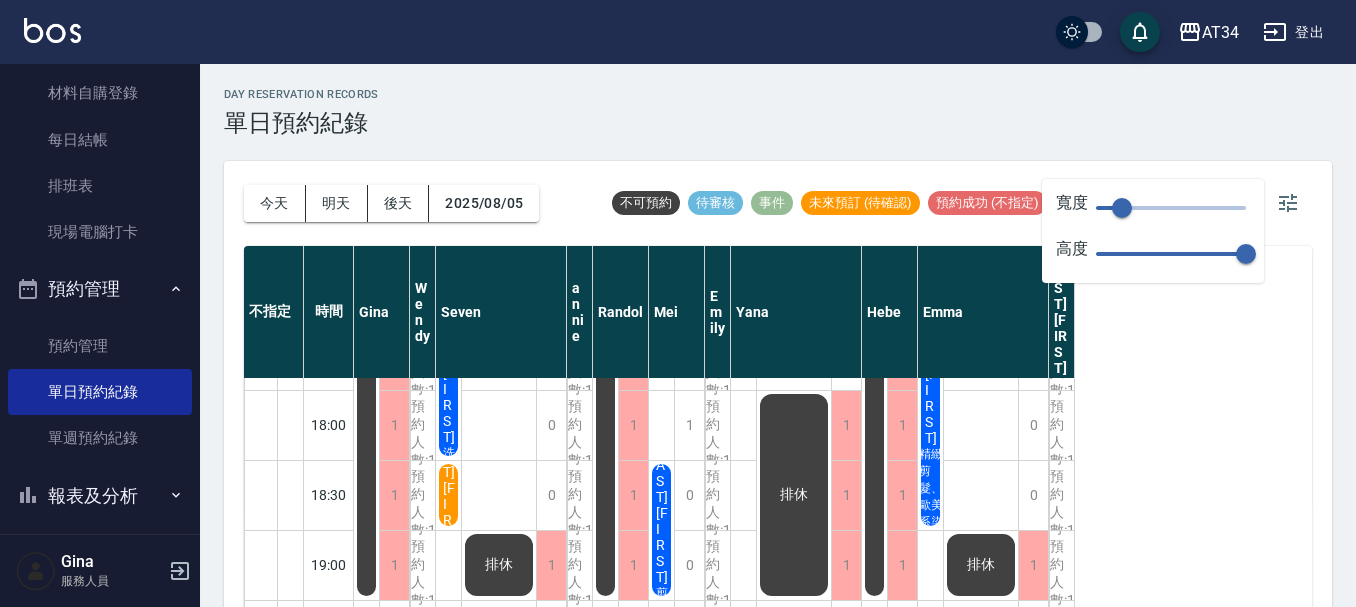 click on "不指定 時間 [NAME] [NAME] [NAME] [NAME] [NAME] [NAME] [NAME] [NAME] [NAME] [NAME] 11:00 11:30 12:00 12:30 13:00 13:30 14:00 14:30 15:00 15:30 16:00 16:30 17:00 17:30 18:00 18:30 19:00 19:30 1 1 1 1 1 1 1 1 1 1 1 1 1 1 1 1 1 1 排休 可預約人數:1 可預約人數:1 可預約人數:1 可預約人數:1 可預約人數:1 可預約人數:1 可預約人數:1 可預約人數:1 可預約人數:1 可預約人數:1 可預約人數:1 可預約人數:1 可預約人數:1 可預約人數:1 可預約人數:1 可預約人數:1 可預約人數:1 可預約人數:1 1 1 0 0 0 0 0 0 0 0 1 0 0 0 0 0 1 1 [LAST] [NAME] [LAST] [NAME] [LAST] [NAME] [LAST] [NAME] 排休 排休 可預約人數:1 可預約人數:1 可預約人數:1 可預約人數:1 可預約人數:1 可預約人數:1 可預約人數:1 可預約人數:1 可預約人數:1 可預約人數:1 可預約人數:1 可預約人數:1 可預約人數:1 可預約人數:1 可預約人數:1 可預約人數:1 可預約人數:1 1 1" at bounding box center (778, 428) 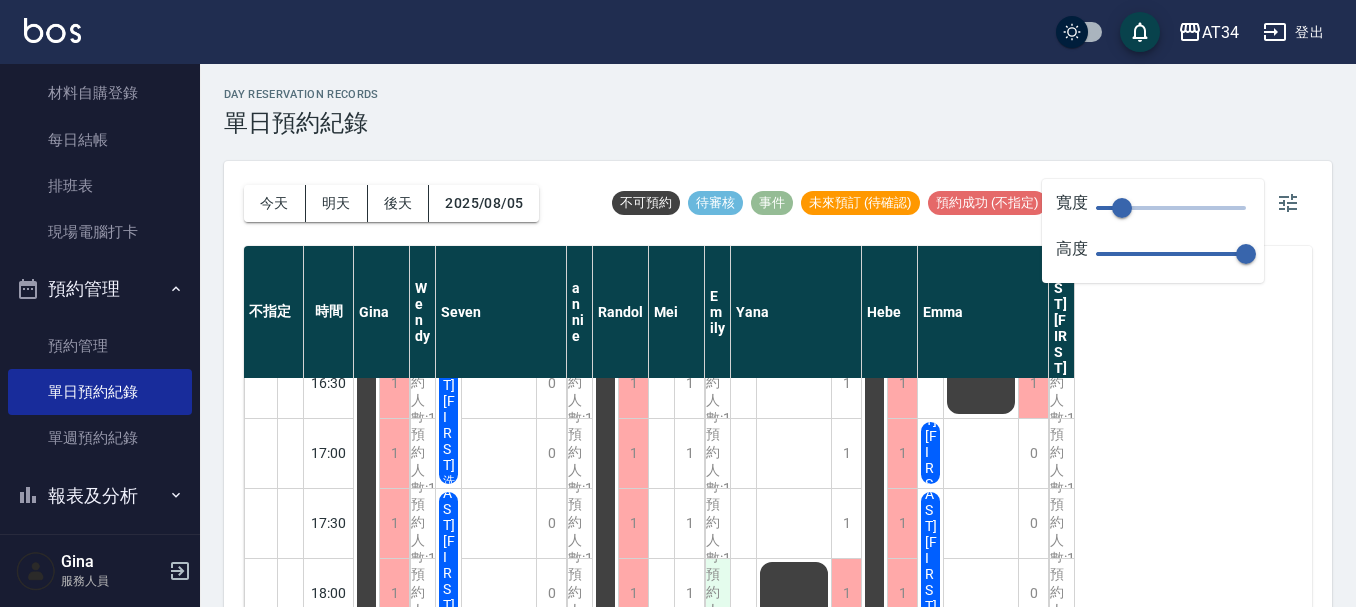 scroll, scrollTop: 984, scrollLeft: 0, axis: vertical 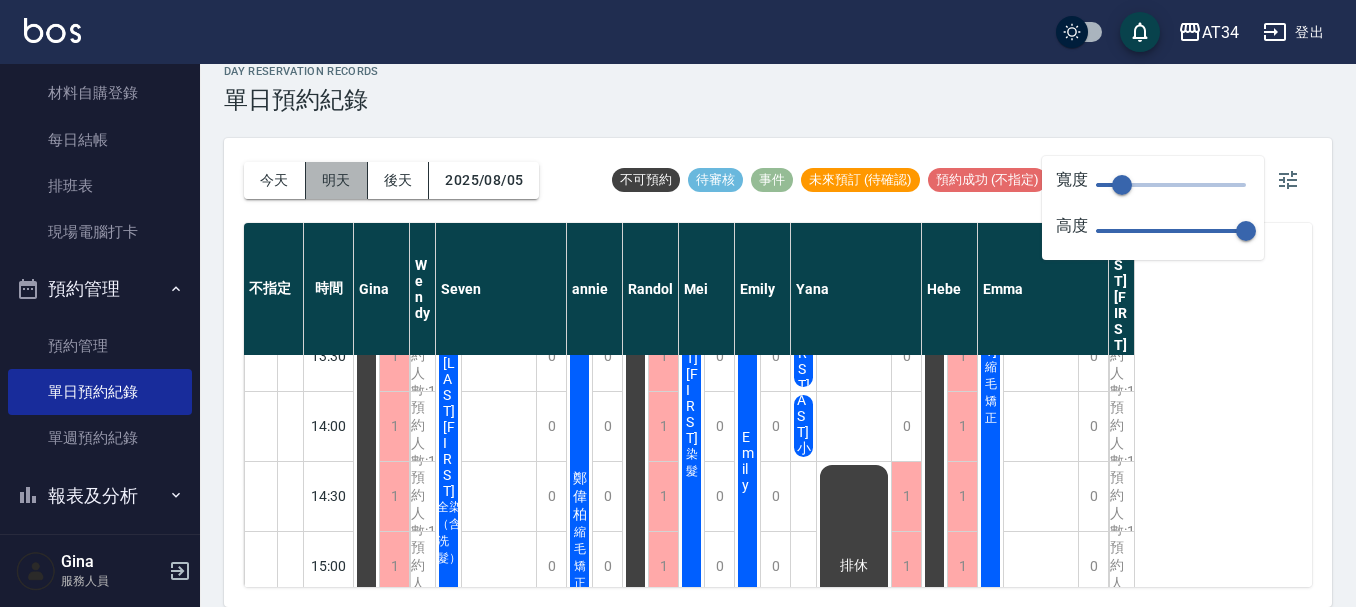 click on "明天" at bounding box center [337, 180] 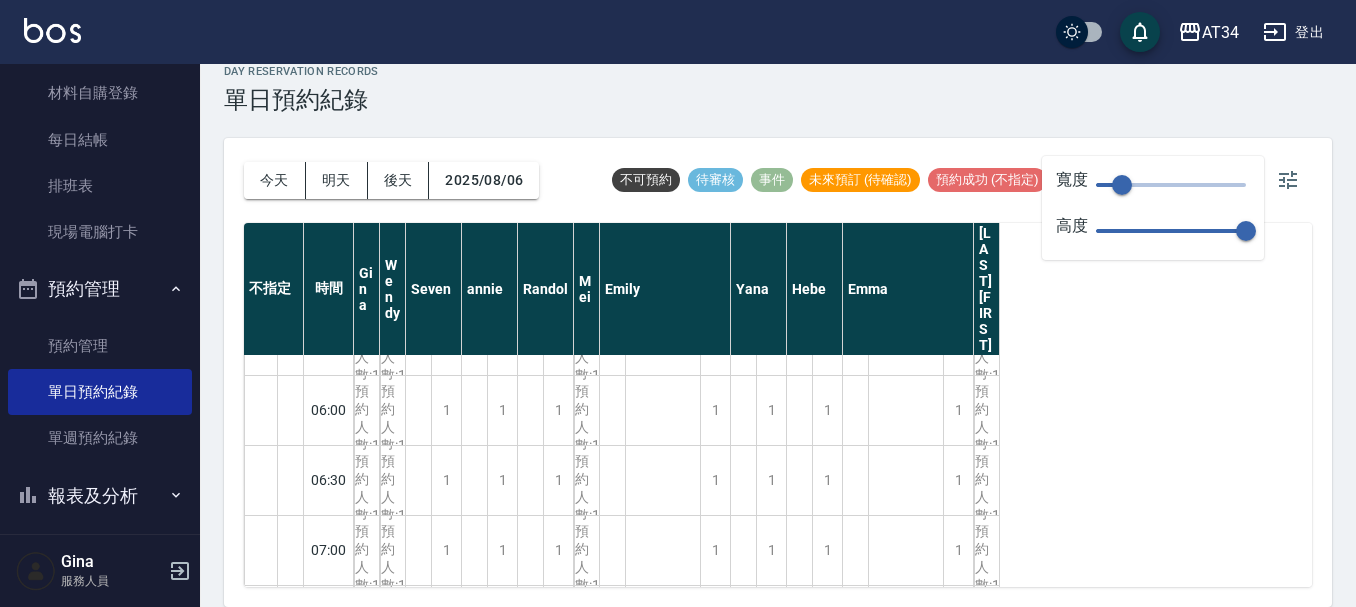 scroll, scrollTop: 0, scrollLeft: 0, axis: both 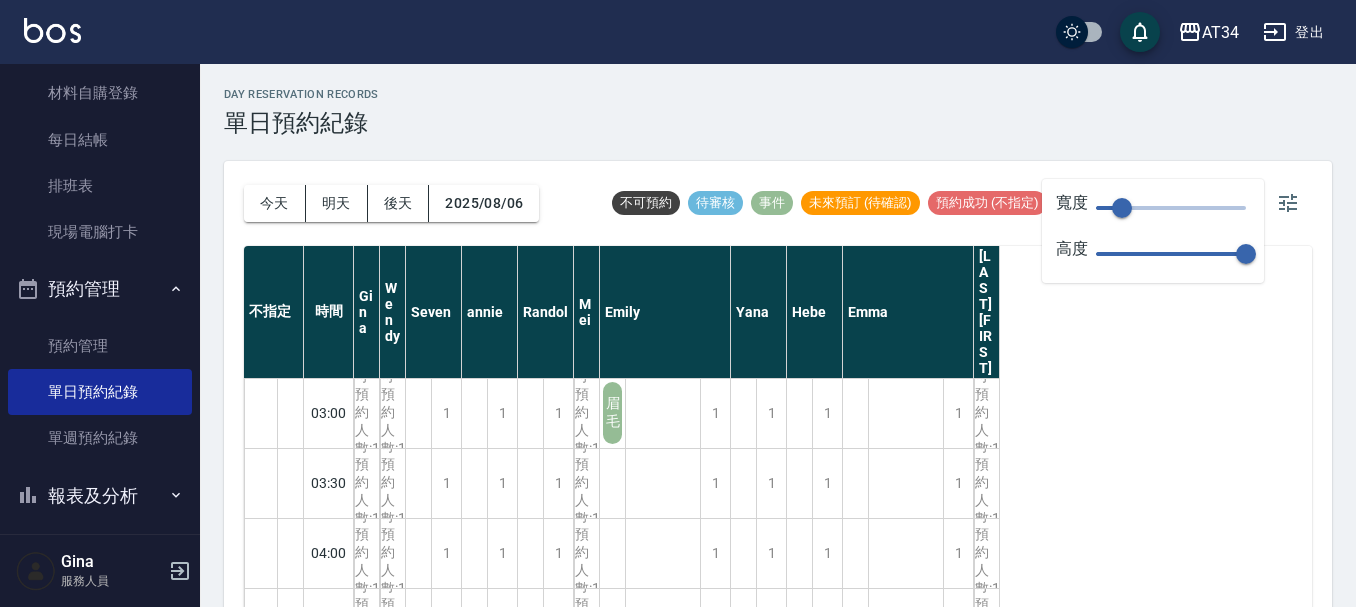 click on "眉毛" at bounding box center (419, 2163) 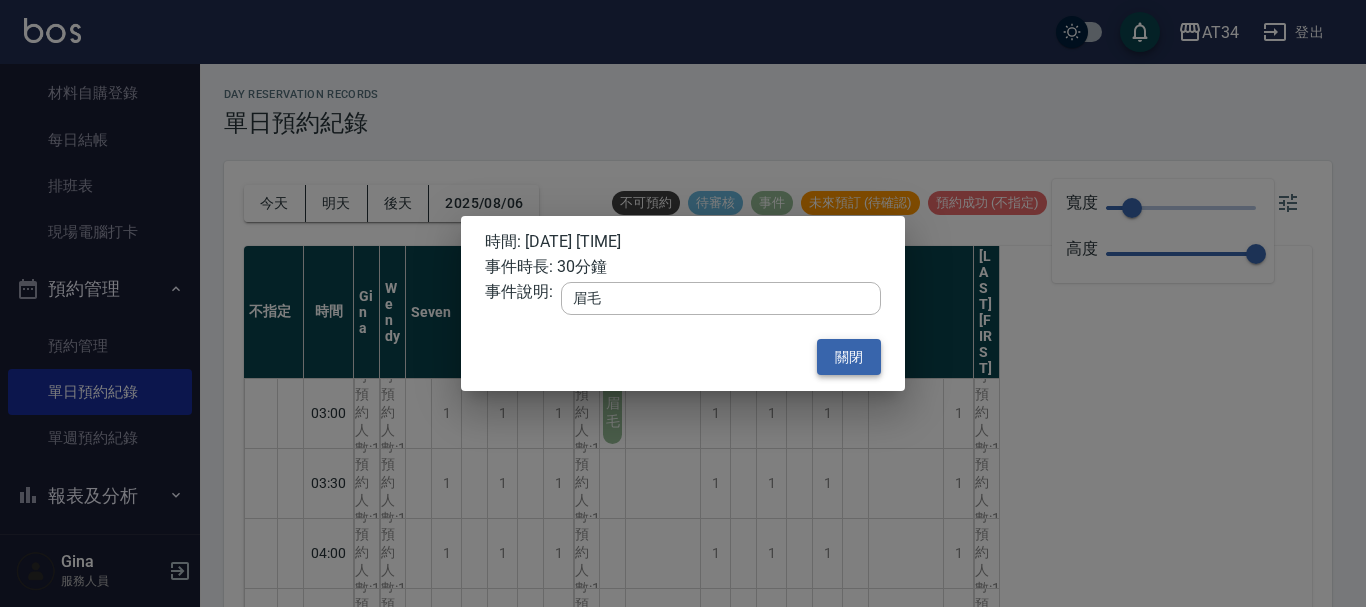 click on "關閉" at bounding box center (849, 357) 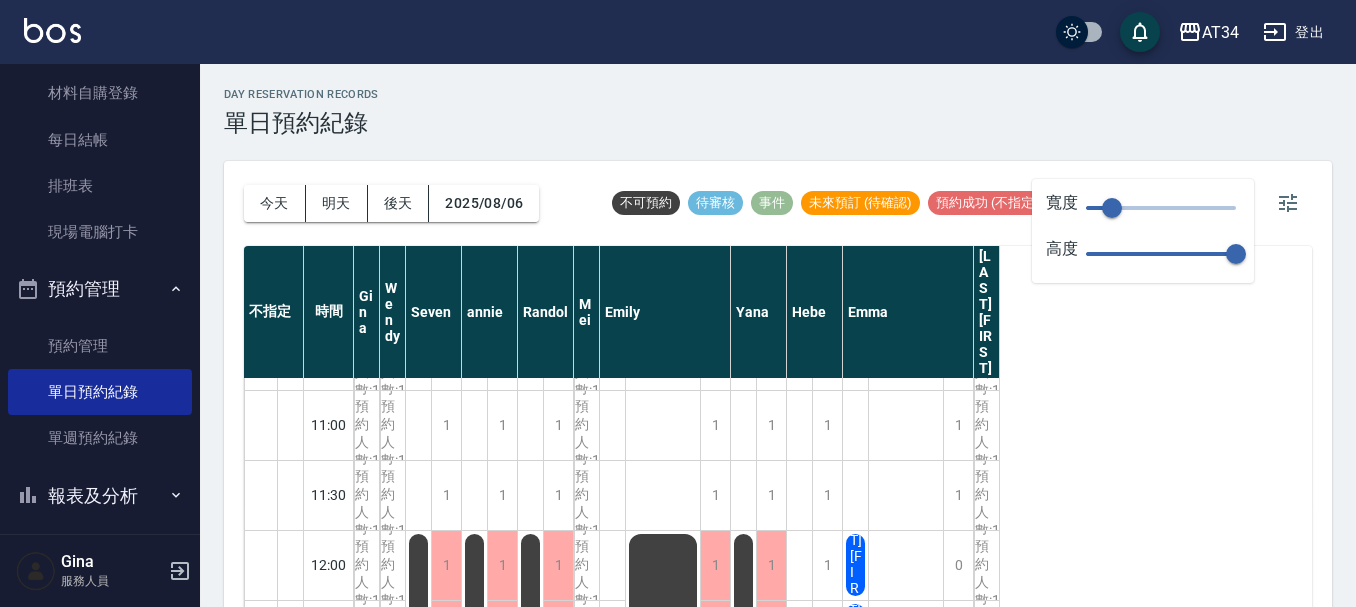 scroll, scrollTop: 1204, scrollLeft: 0, axis: vertical 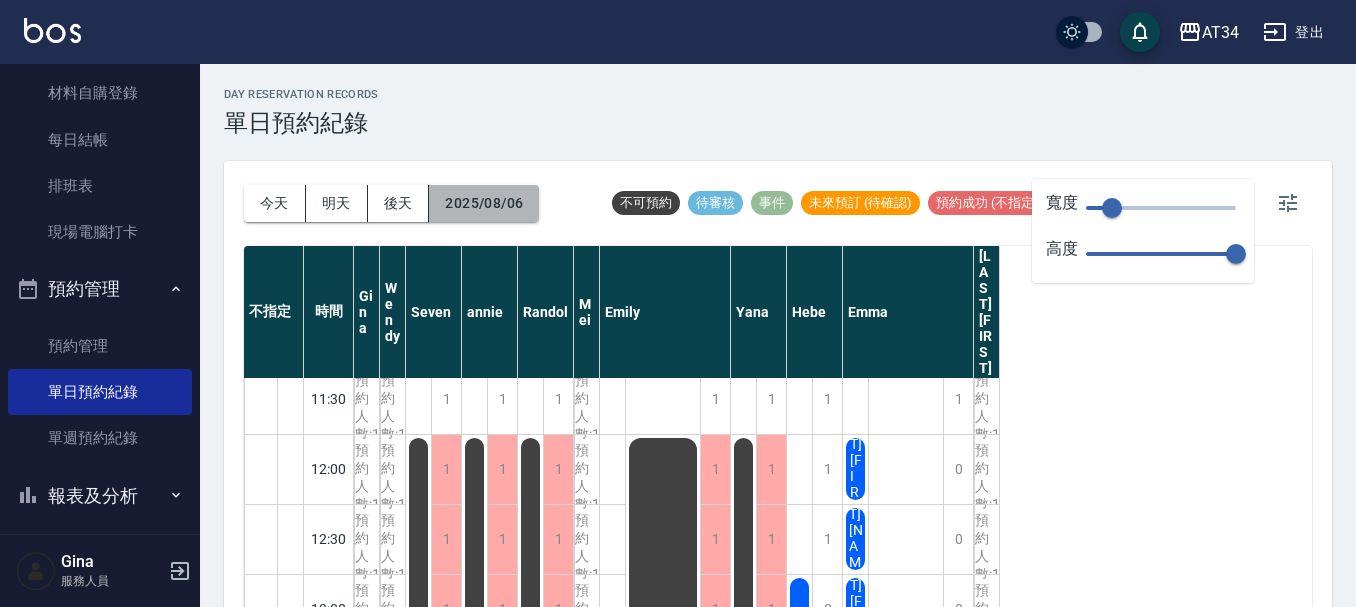 click on "2025/08/06" at bounding box center (484, 203) 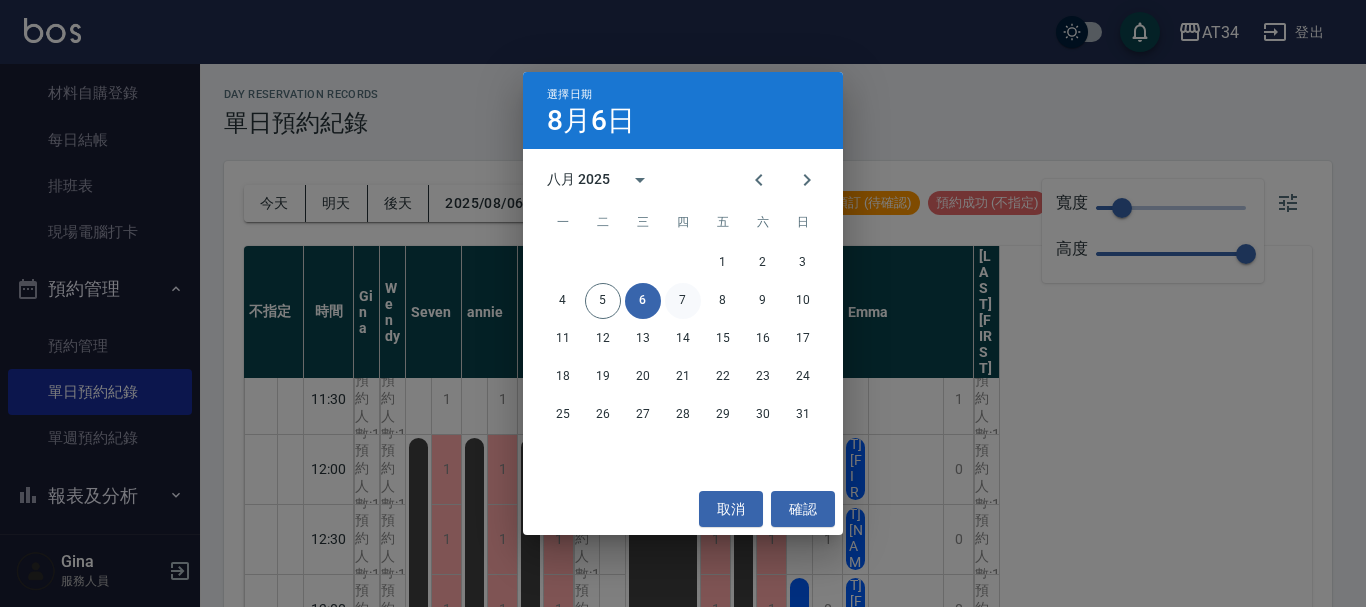 click on "7" at bounding box center (683, 301) 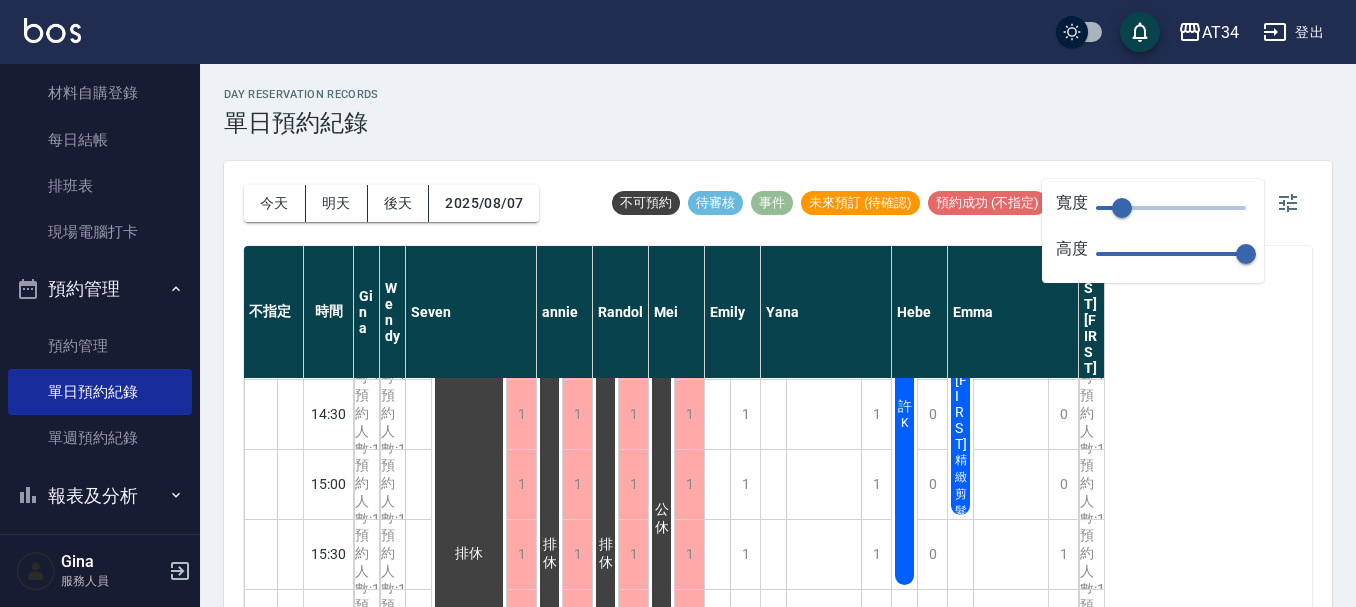 scroll, scrollTop: 500, scrollLeft: 0, axis: vertical 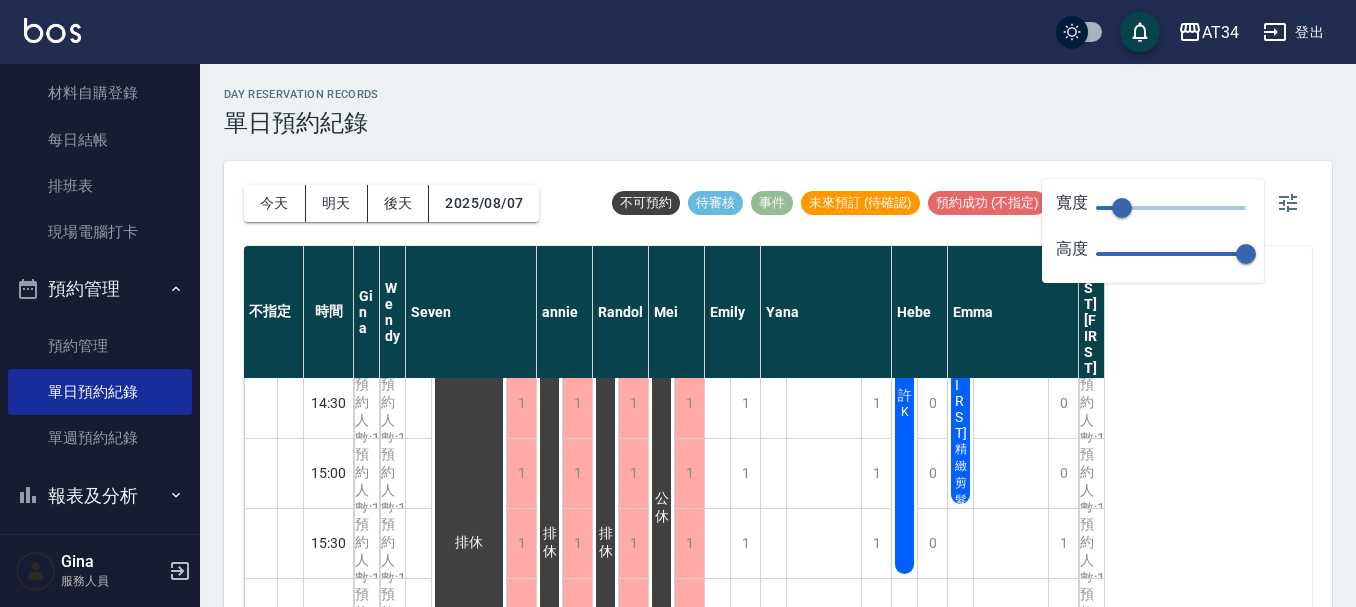click on "不指定 時間 [NAME] [NAME] [NAME] [NAME] [NAME] [NAME] [NAME] [NAME] [NAME] [NAME] 11:00 11:30 12:00 12:30 13:00 13:30 14:00 14:30 15:00 15:30 16:00 16:30 17:00 17:30 18:00 18:30 19:00 19:30 可預約人數:1 可預約人數:1 可預約人數:1 可預約人數:1 可預約人數:1 可預約人數:1 可預約人數:1 可預約人數:1 可預約人數:1 可預約人數:1 可預約人數:1 可預約人數:1 可預約人數:1 可預約人數:1 可預約人數:1 可預約人數:1 可預約人數:1 可預約人數:1 排休 1 1 1 1 1 1 1 1 1 1 1 1 1 1 1 1 1 1 排休 1 1 1 1 1 1 1 1 1 1 1 1 1 1 1 1 1 1 排休 1 1 1 1 1 1 1 1 1 1 1 1 1 1 1 1 1 1 公休 1 1 1 1" at bounding box center [778, 428] 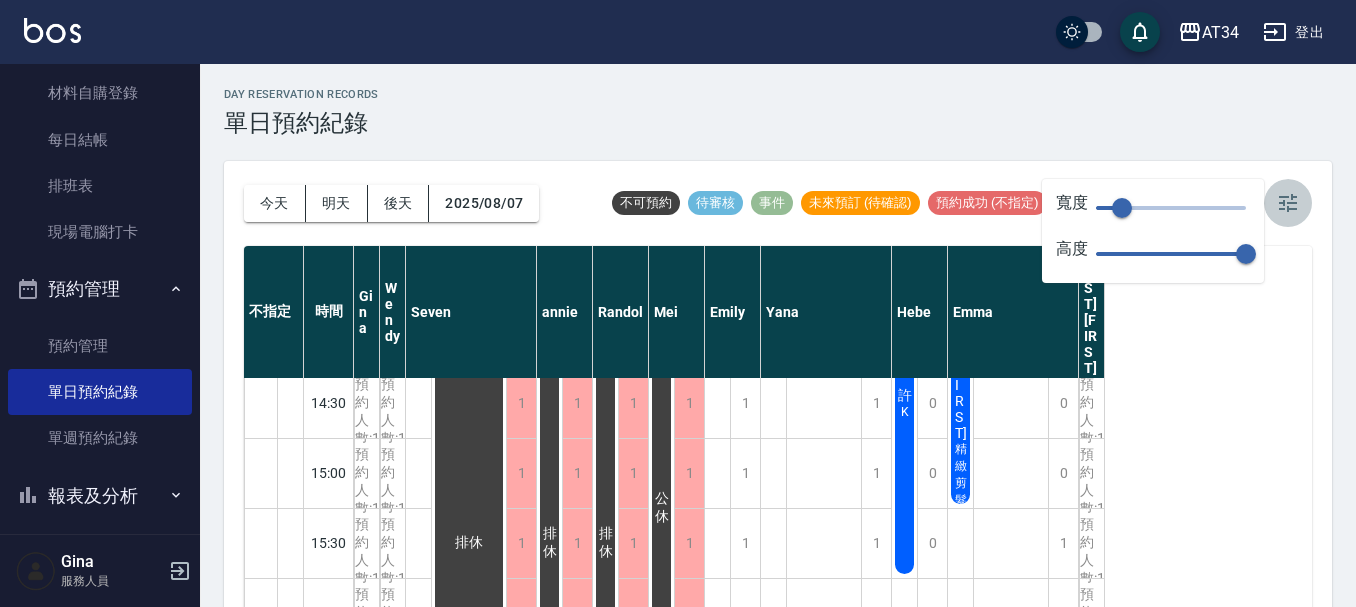 click 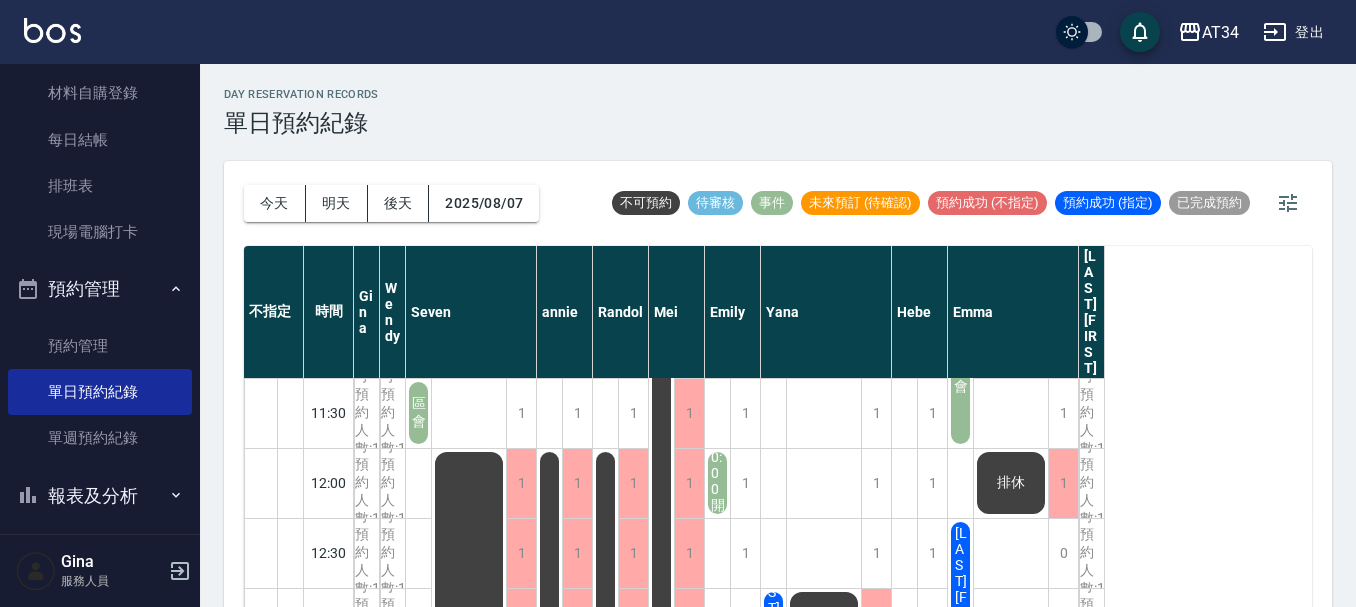 scroll, scrollTop: 0, scrollLeft: 0, axis: both 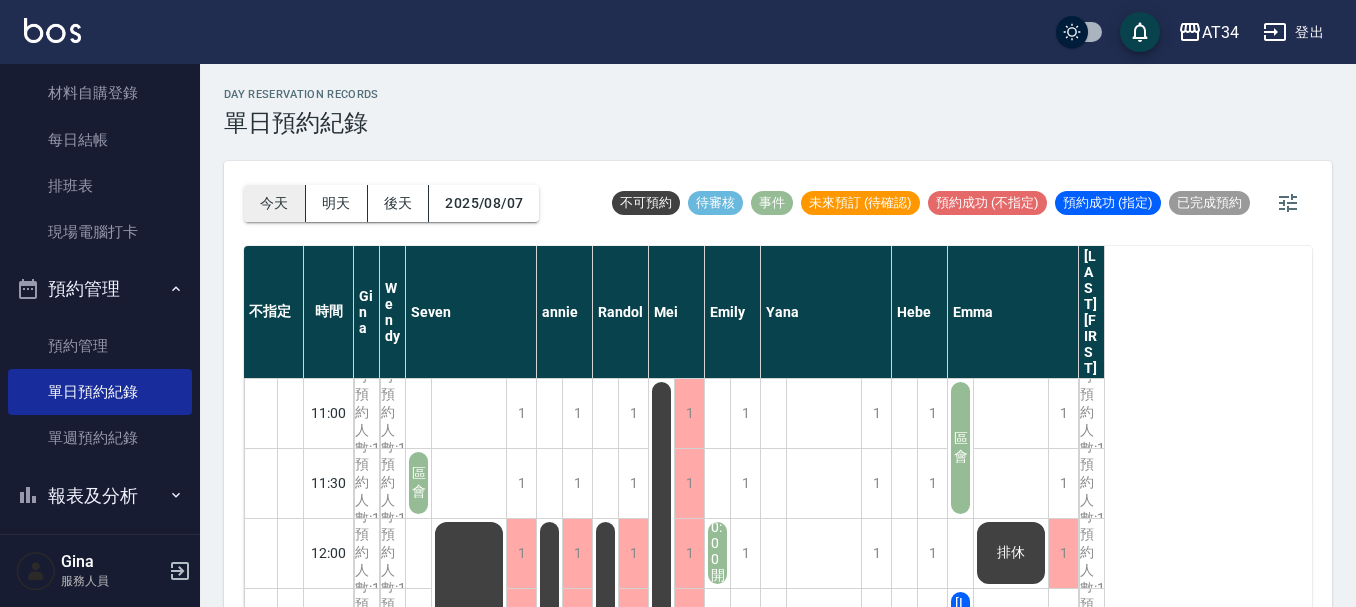 click on "今天" at bounding box center (275, 203) 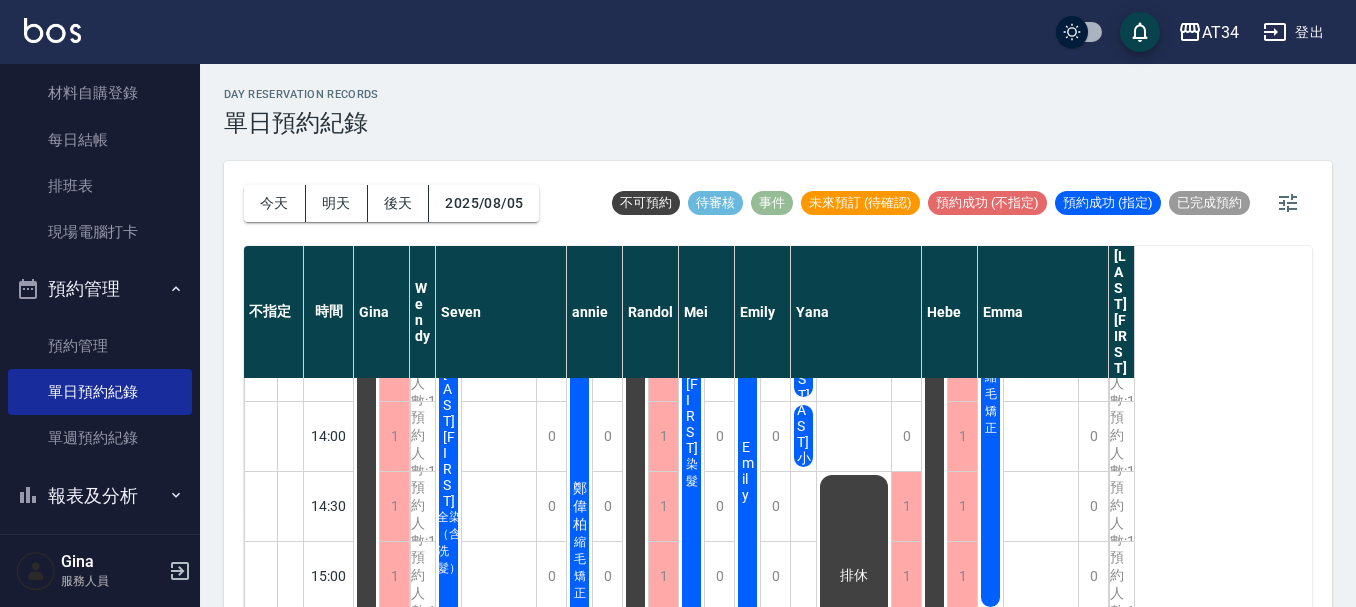 scroll, scrollTop: 400, scrollLeft: 0, axis: vertical 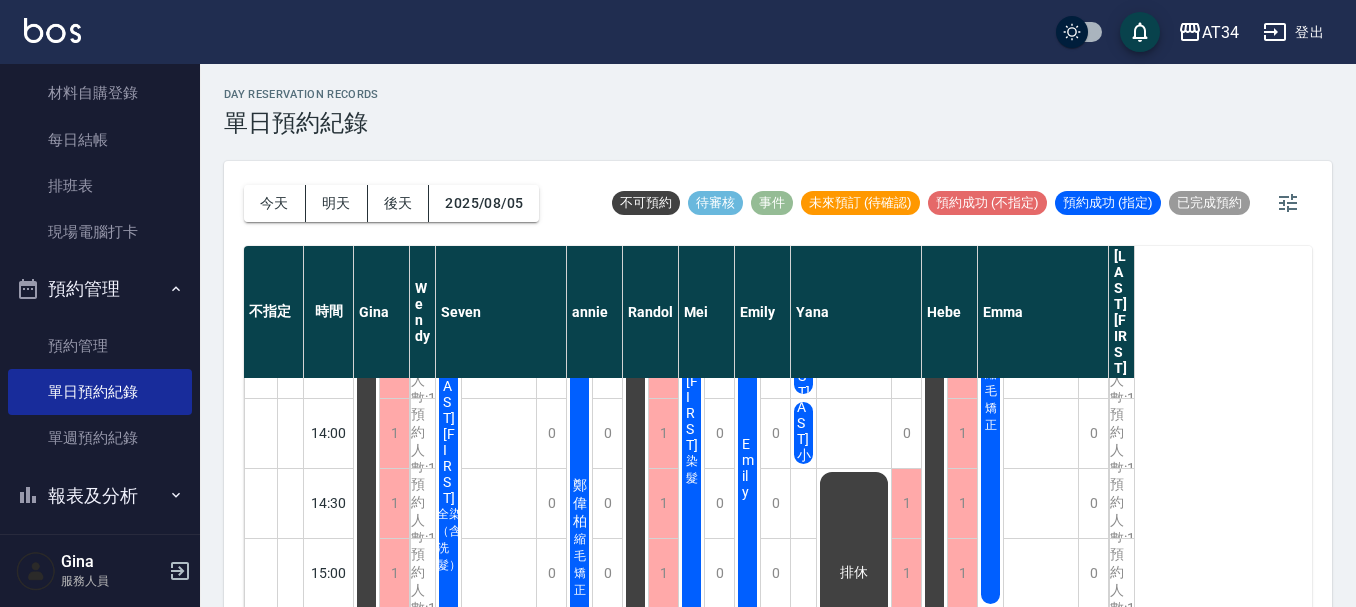 click on "櫃檯作業 打帳單 帳單列表 現金收支登錄 材料自購登錄 每日結帳 排班表 現場電腦打卡 預約管理 預約管理 單日預約紀錄 單週預約紀錄 報表及分析 報表目錄 店家區間累計表 店家日報表 互助日報表 互助月報表 互助排行榜 互助點數明細 互助業績報表 全店業績分析表 營業統計分析表 設計師業績表 設計師日報表 設計師業績分析表 設計師業績月報表 設計師排行榜 商品消耗明細 店販抽成明細 每日非現金明細 客戶管理 客戶列表 卡券管理 入金管理 商品管理 商品列表 紅利點數設定 紅利點數紀錄 資料設定 服務項目設定" at bounding box center [100, 299] 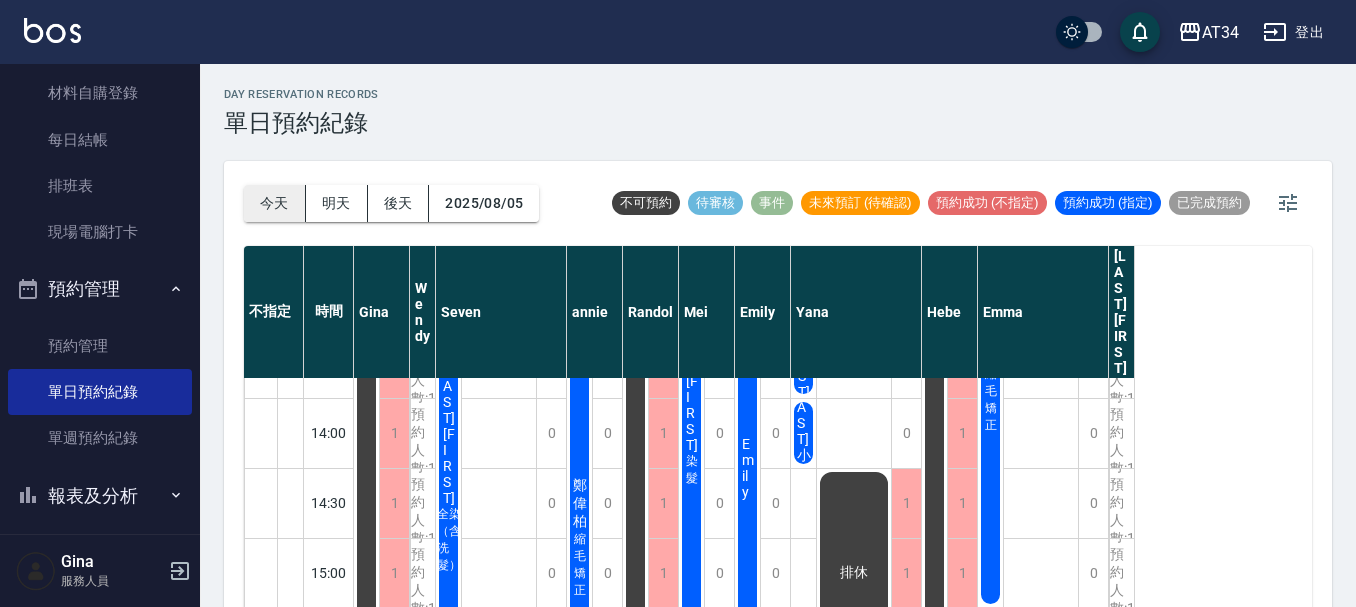 click on "今天" at bounding box center [275, 203] 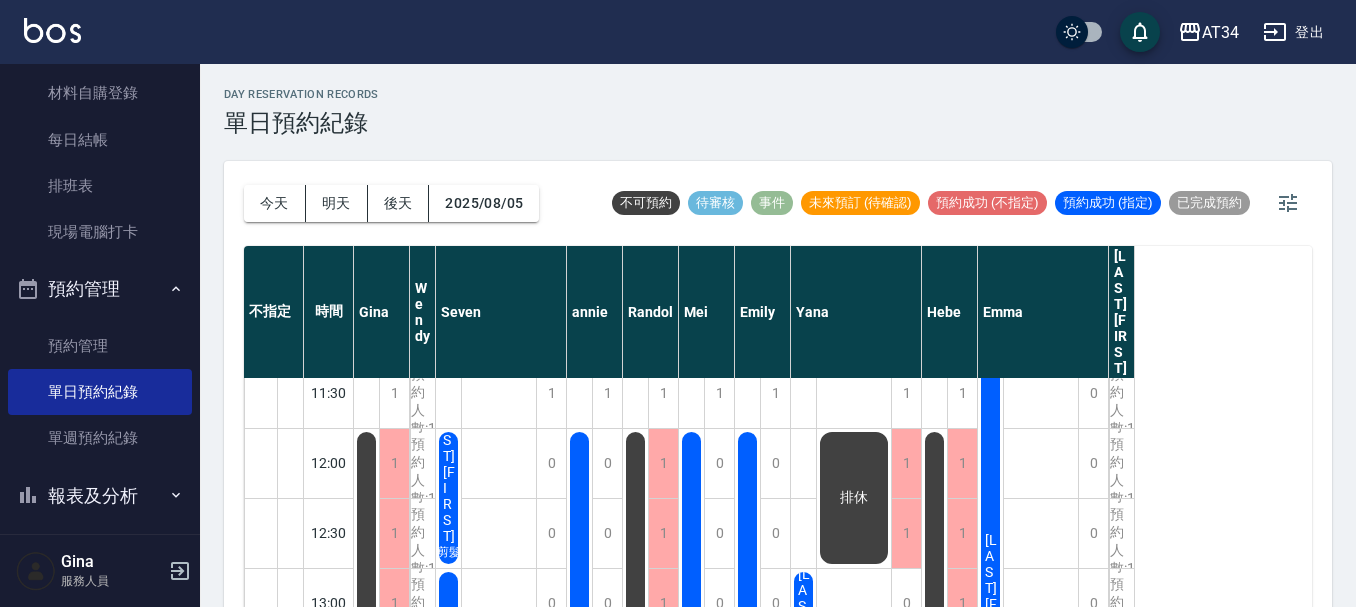 scroll, scrollTop: 84, scrollLeft: 0, axis: vertical 